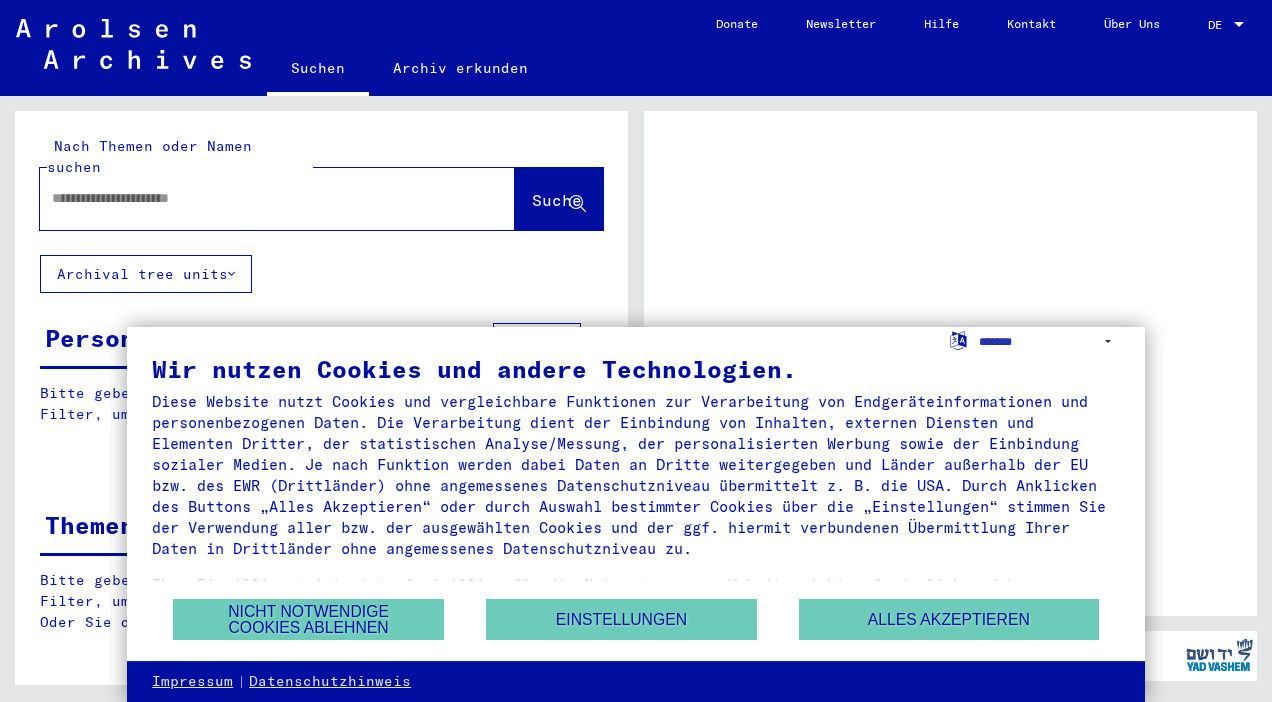 scroll, scrollTop: 0, scrollLeft: 0, axis: both 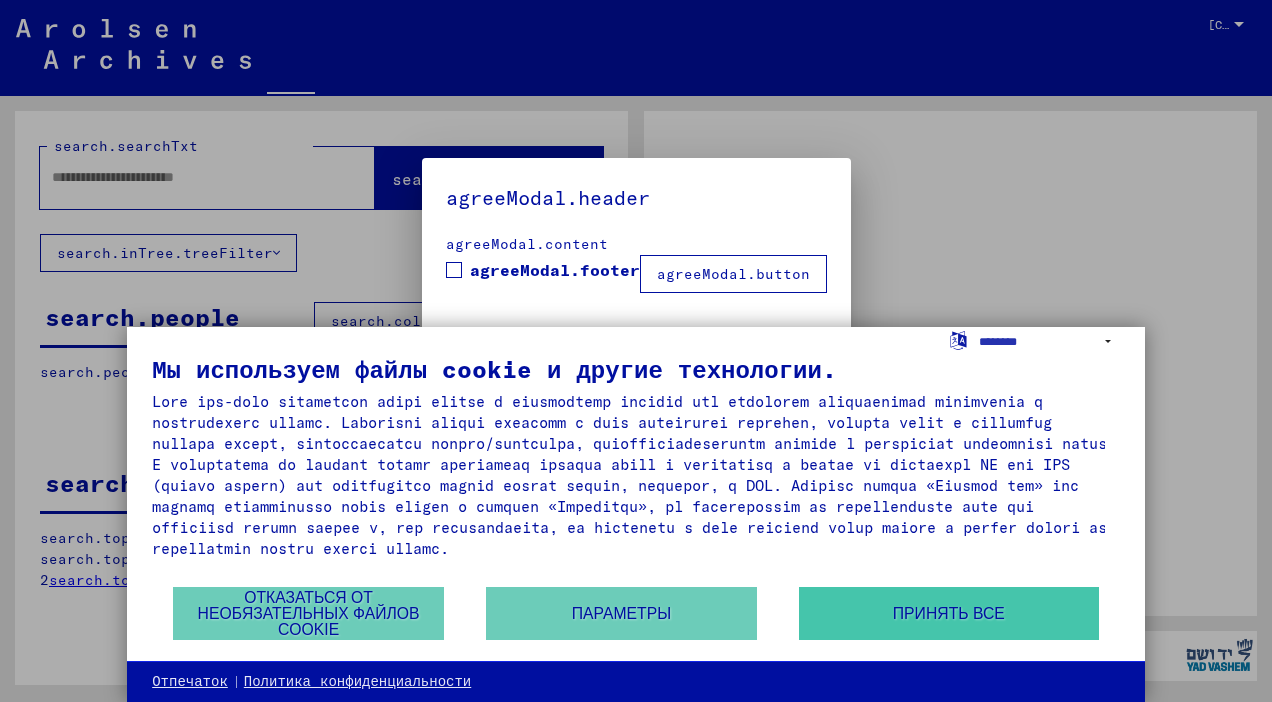 click on "Принять все" at bounding box center (949, 613) 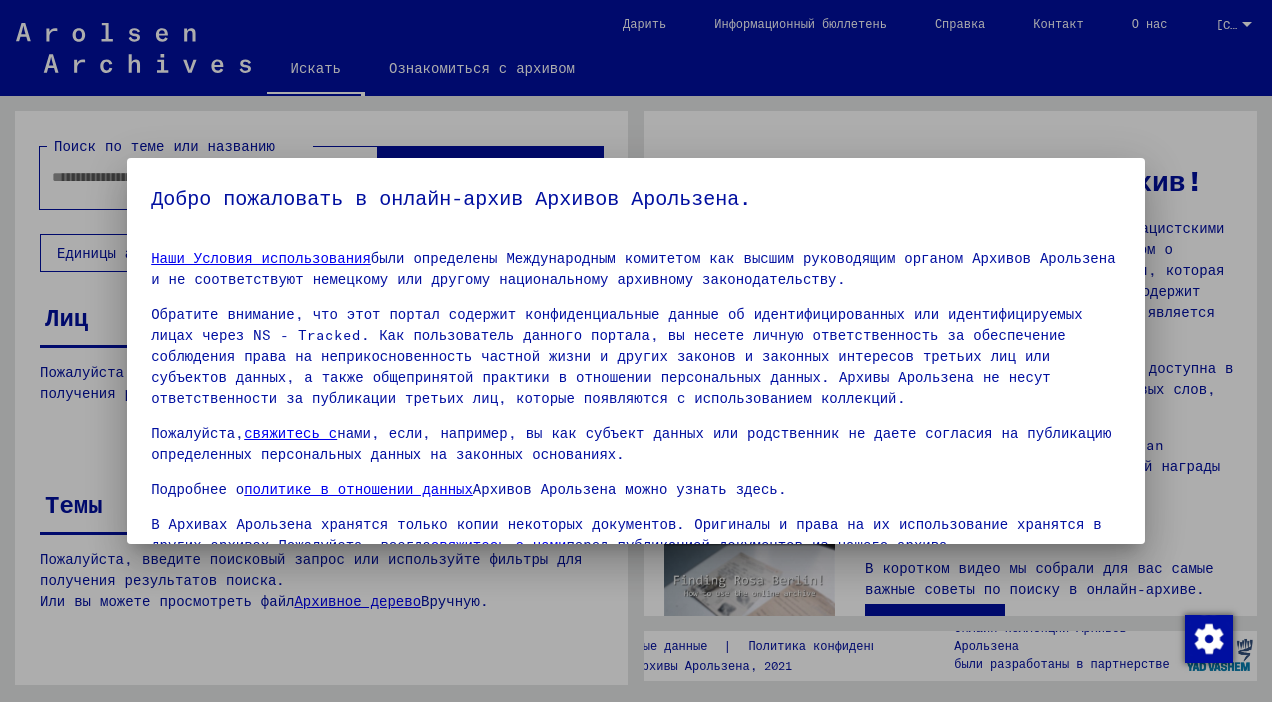 scroll, scrollTop: 23, scrollLeft: 0, axis: vertical 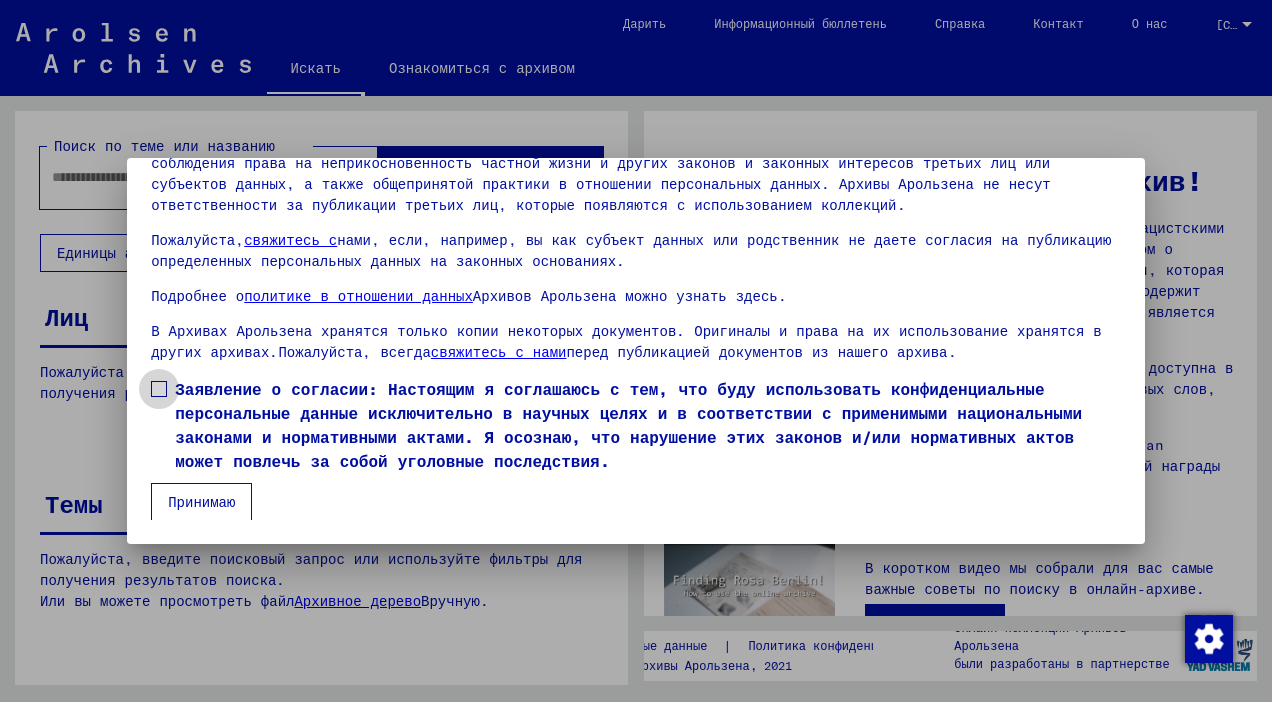 click at bounding box center (159, 389) 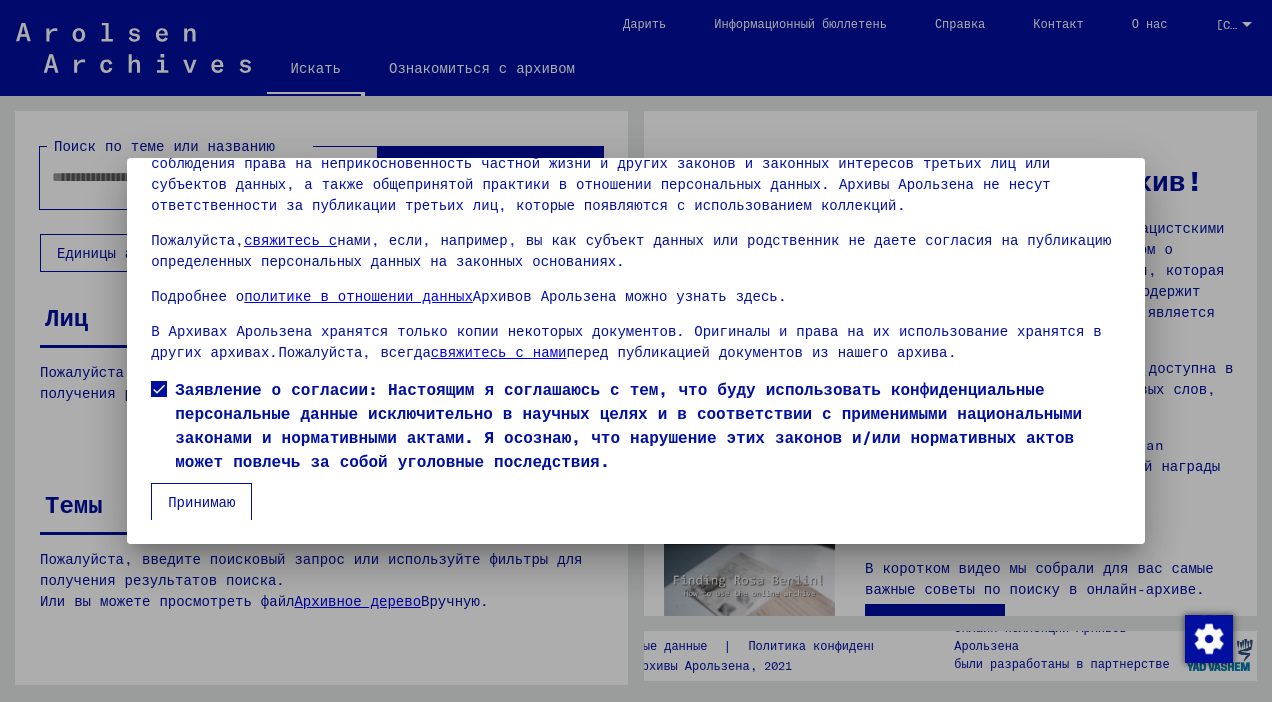 click on "Принимаю" at bounding box center [201, 502] 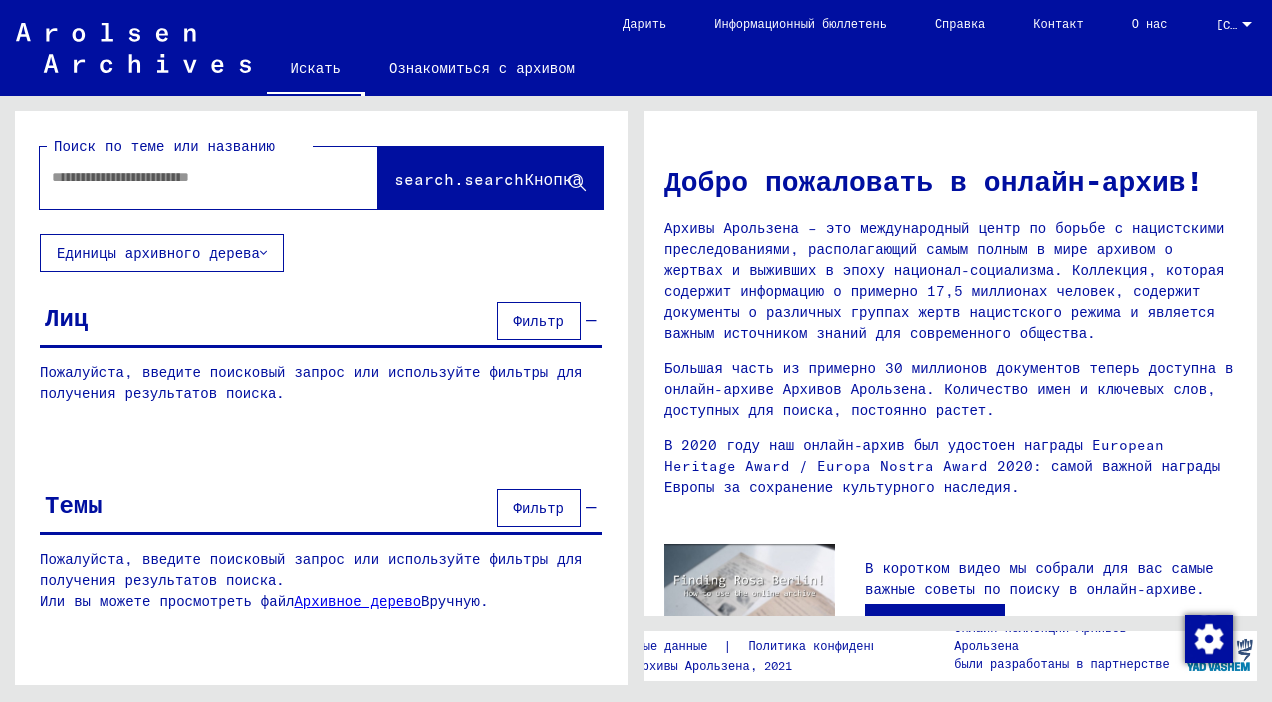 click at bounding box center (185, 177) 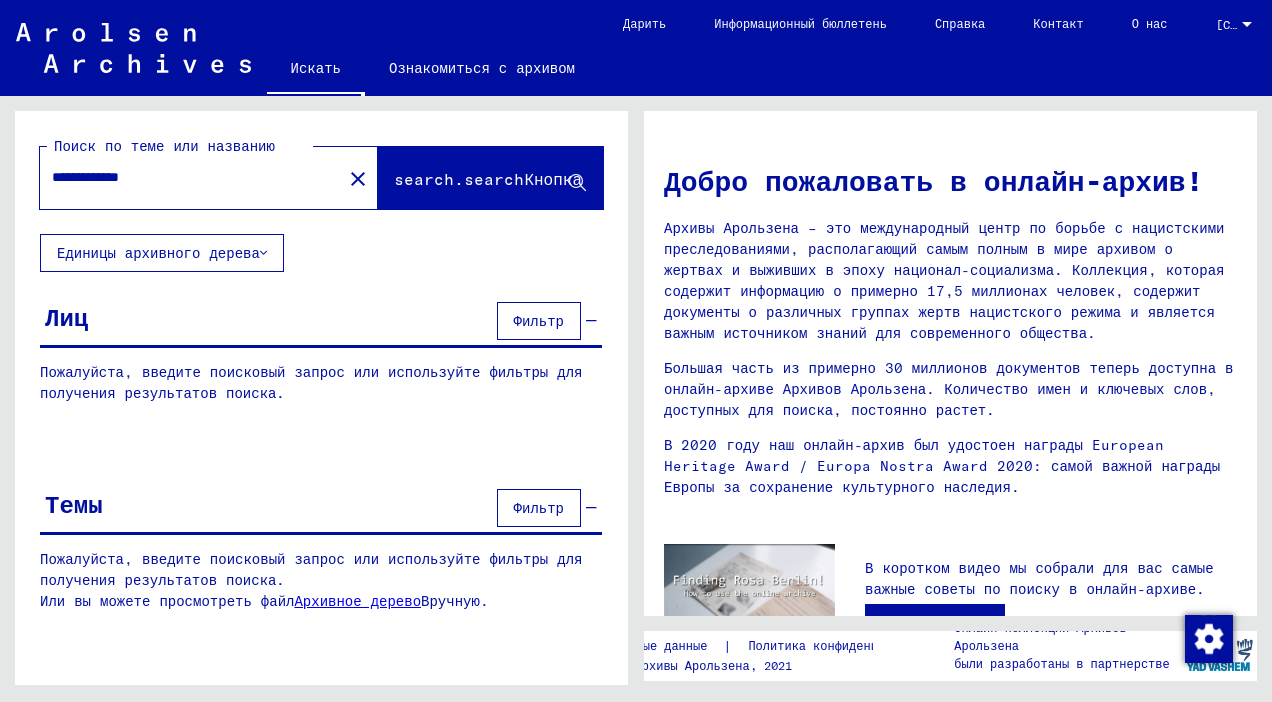type on "**********" 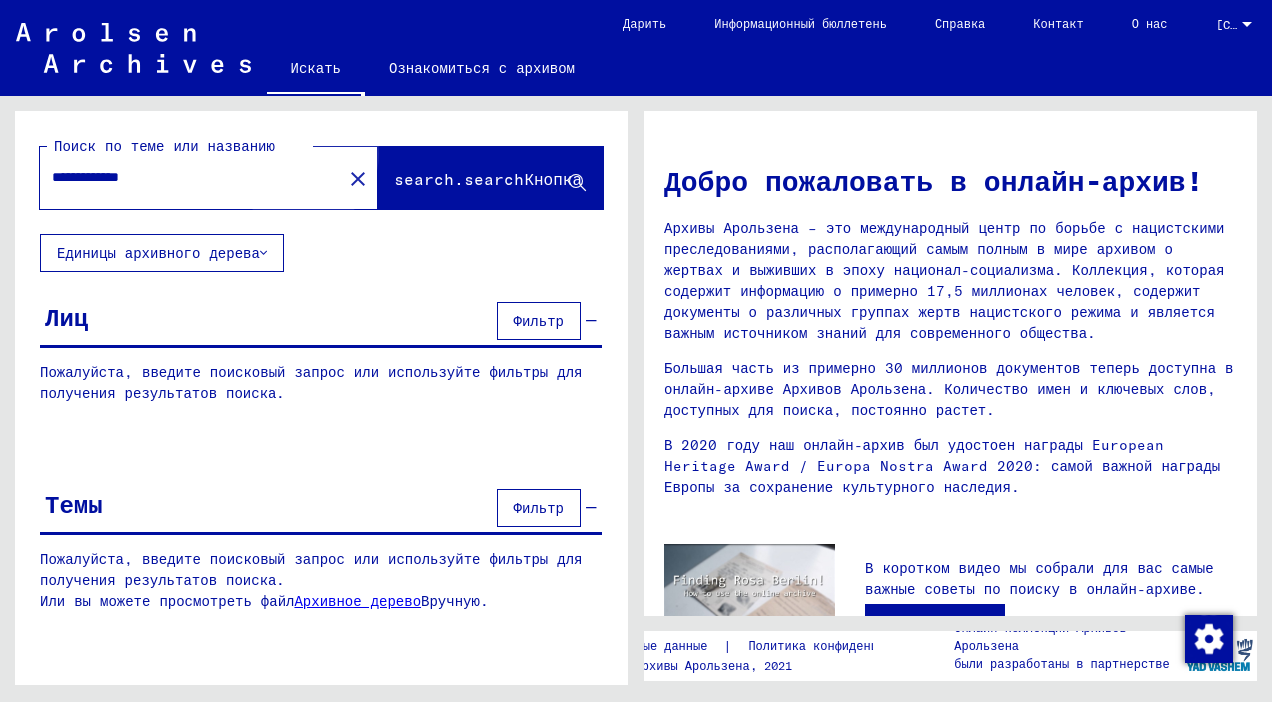 click on "search.searchКнопка" 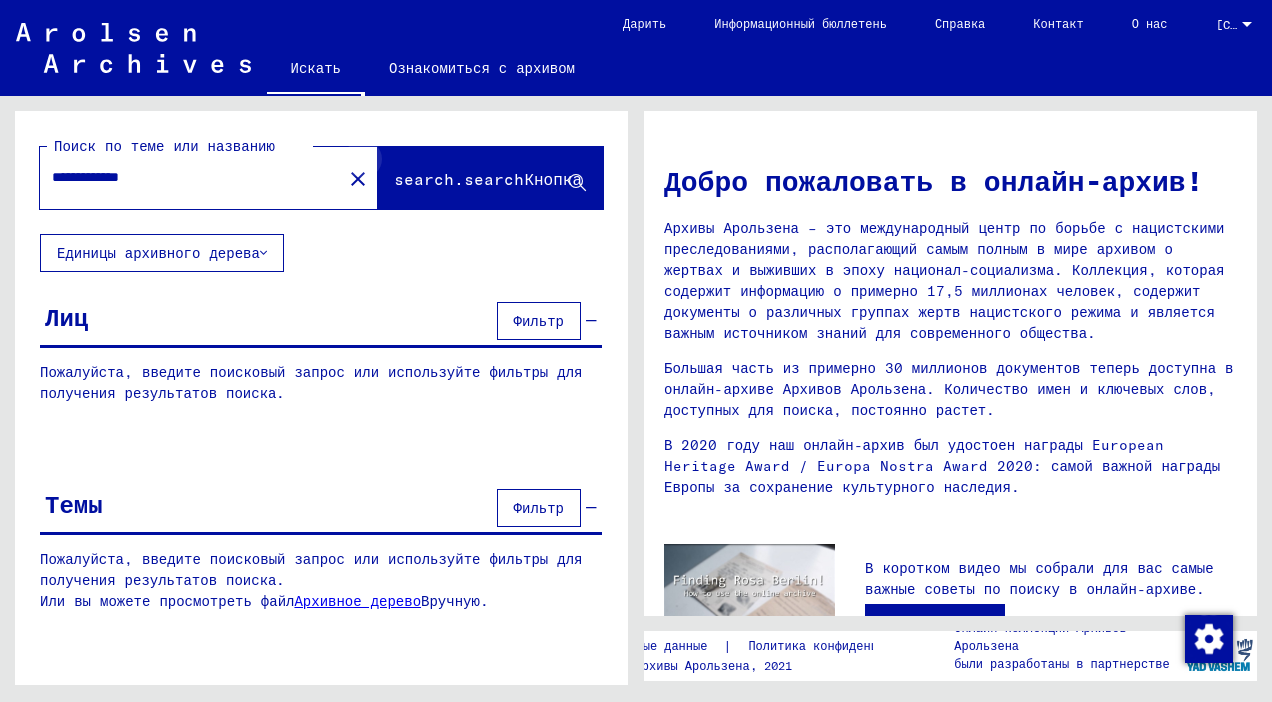 click 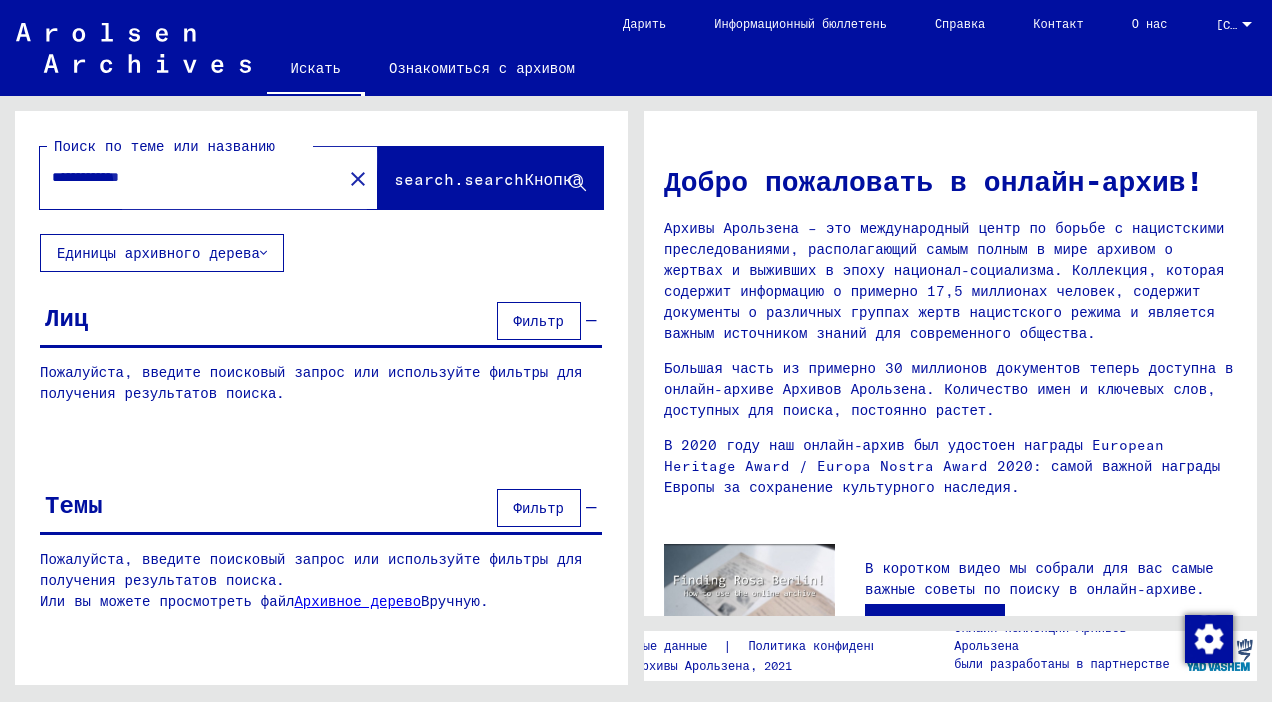 drag, startPoint x: 453, startPoint y: 180, endPoint x: 382, endPoint y: 185, distance: 71.17584 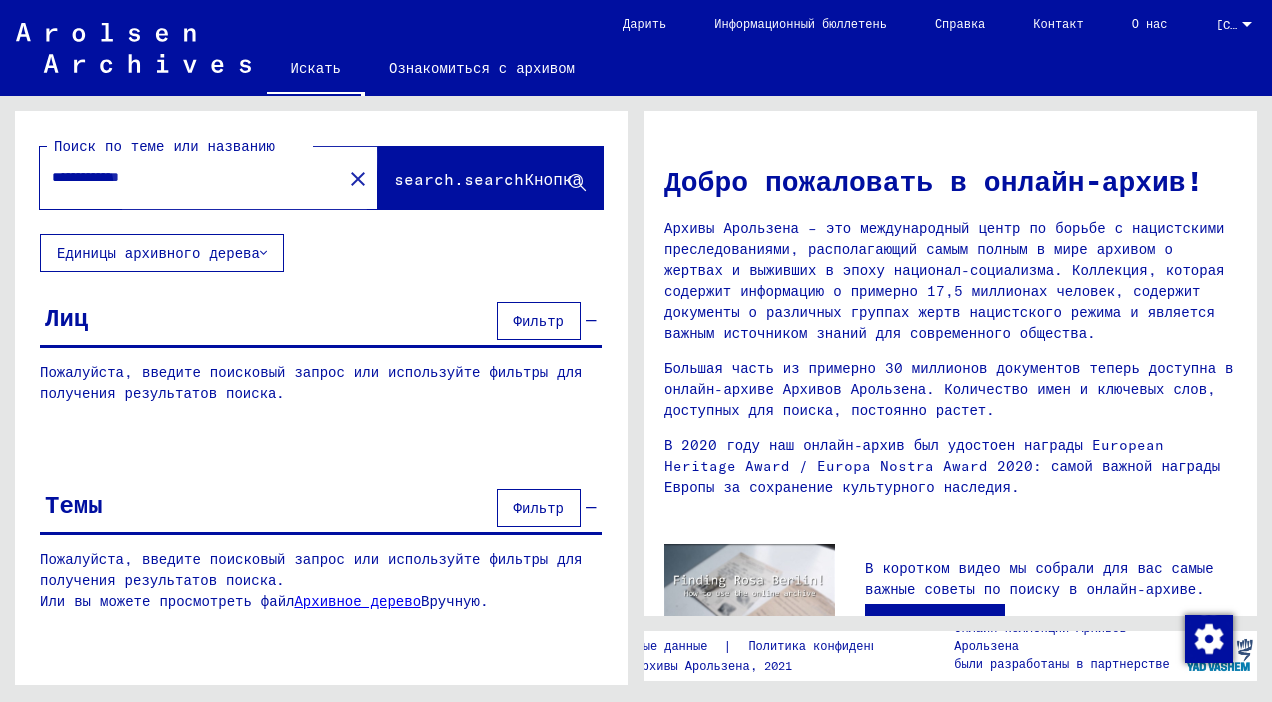 click on "search.searchКнопка" 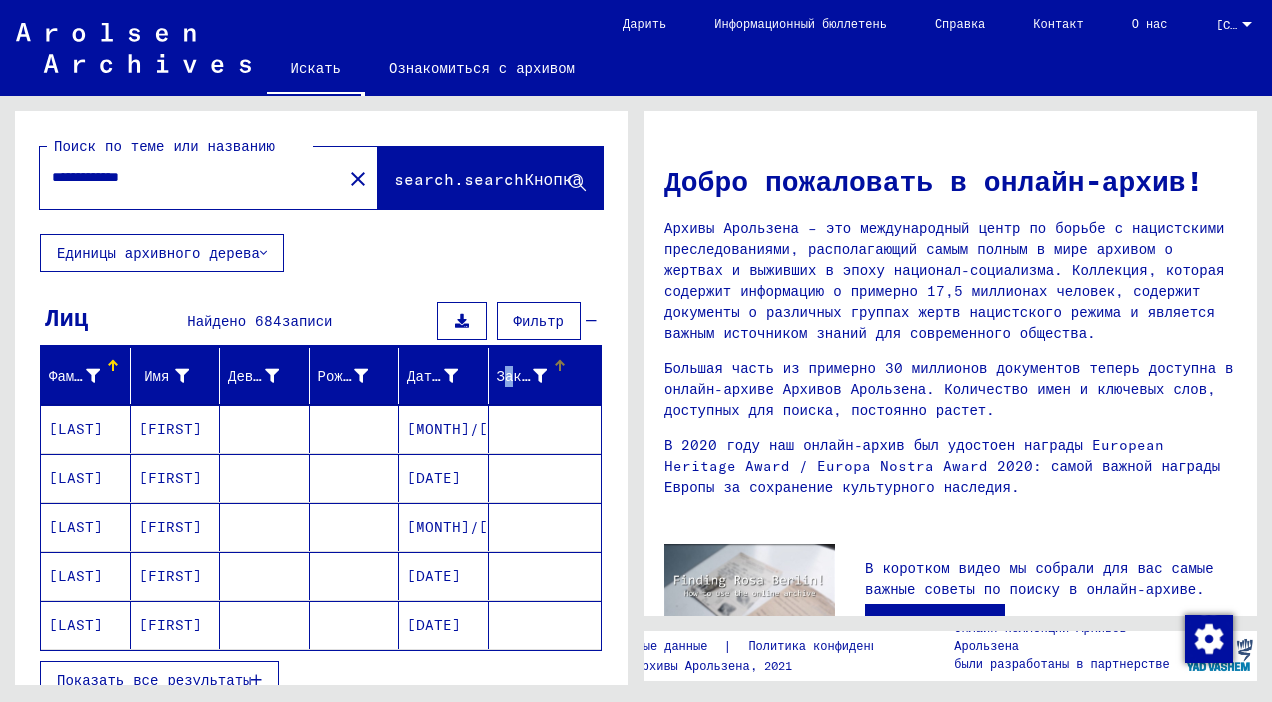 drag, startPoint x: 476, startPoint y: 374, endPoint x: 495, endPoint y: 378, distance: 19.416489 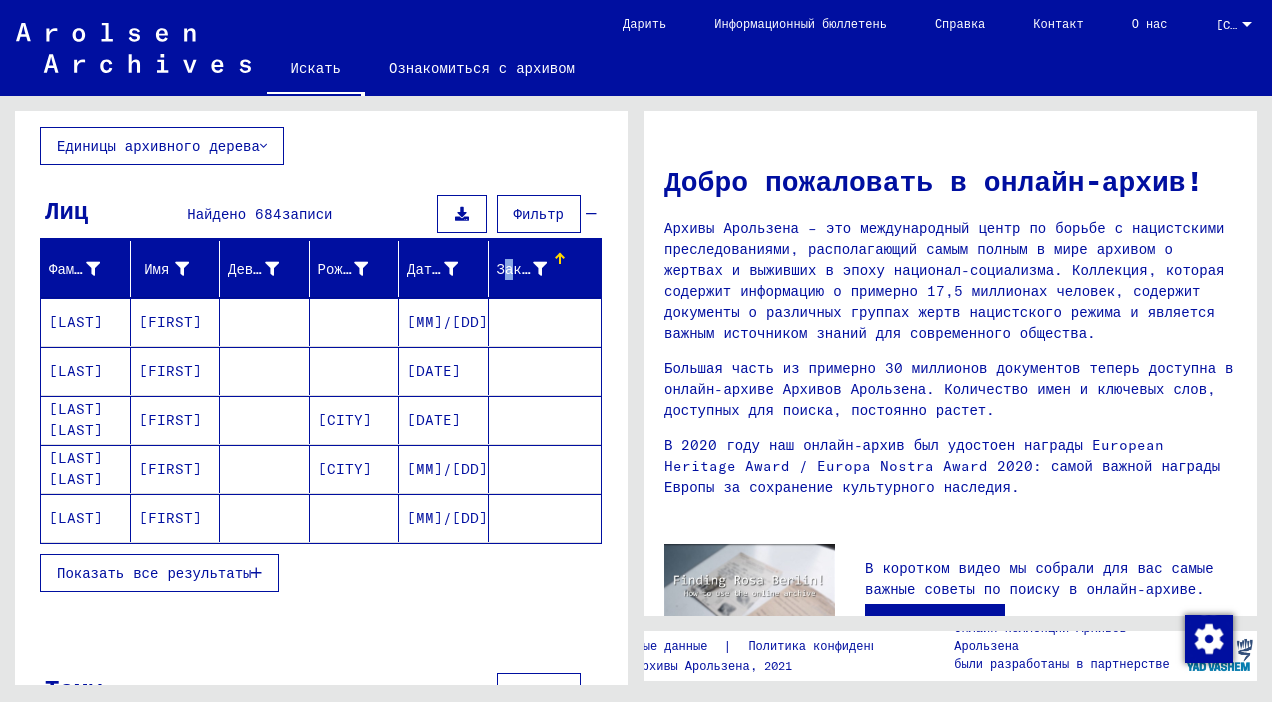 scroll, scrollTop: 72, scrollLeft: 0, axis: vertical 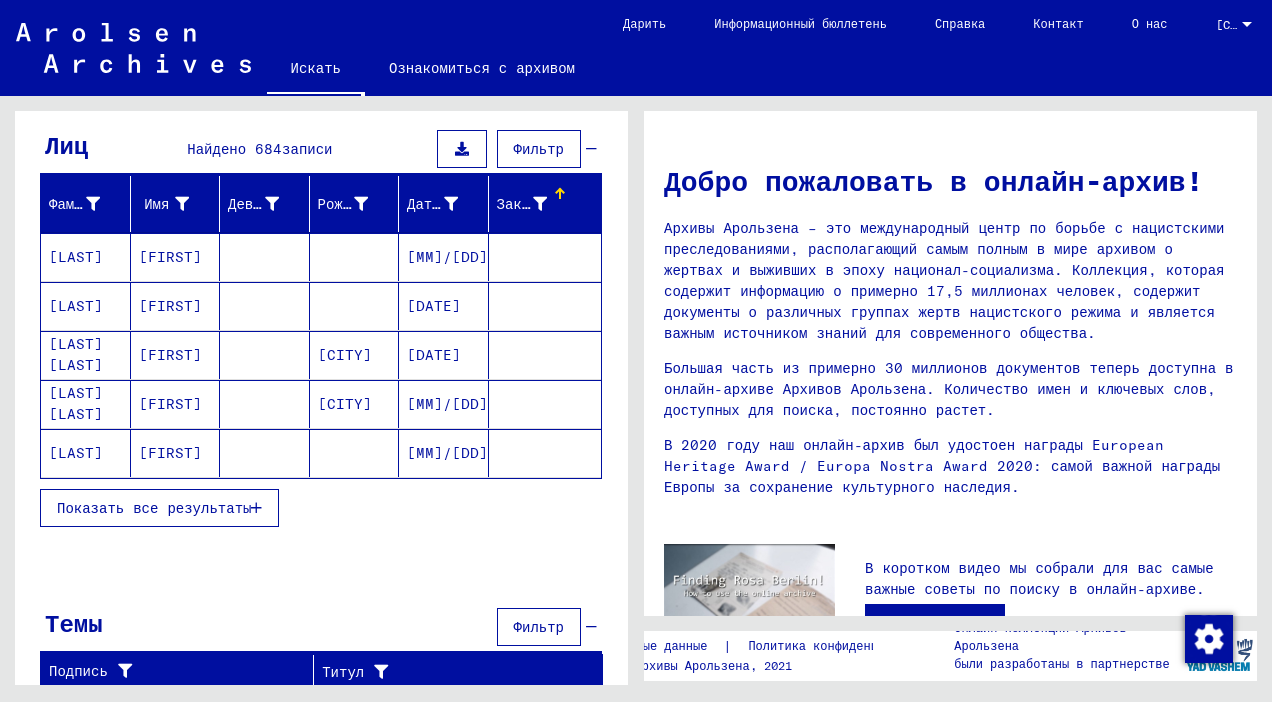 click on "[LAST]" at bounding box center [86, 306] 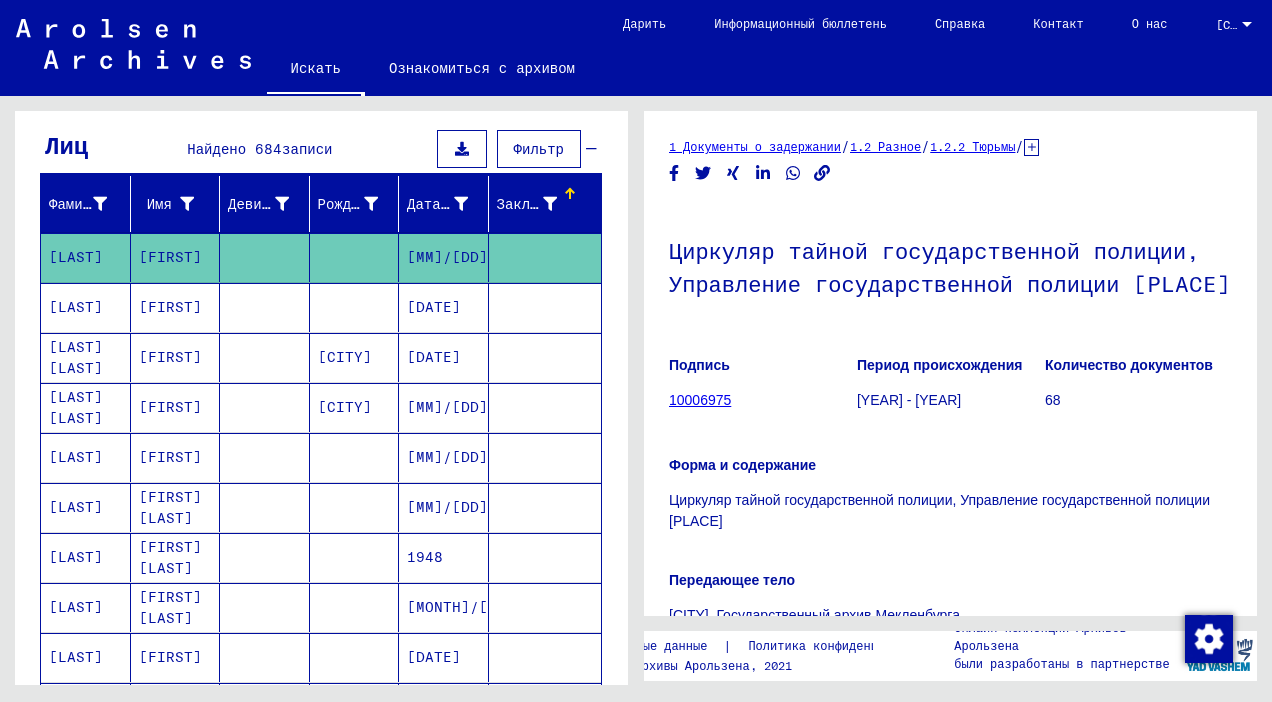 scroll, scrollTop: 0, scrollLeft: 0, axis: both 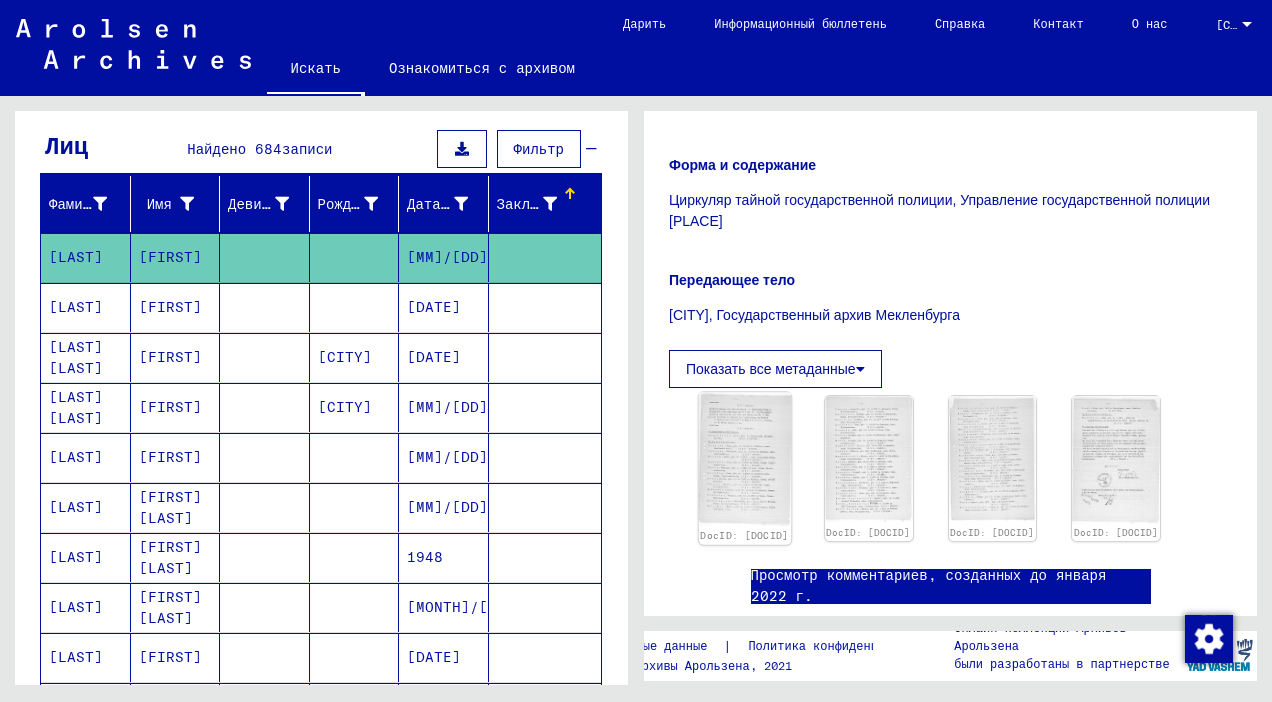 click 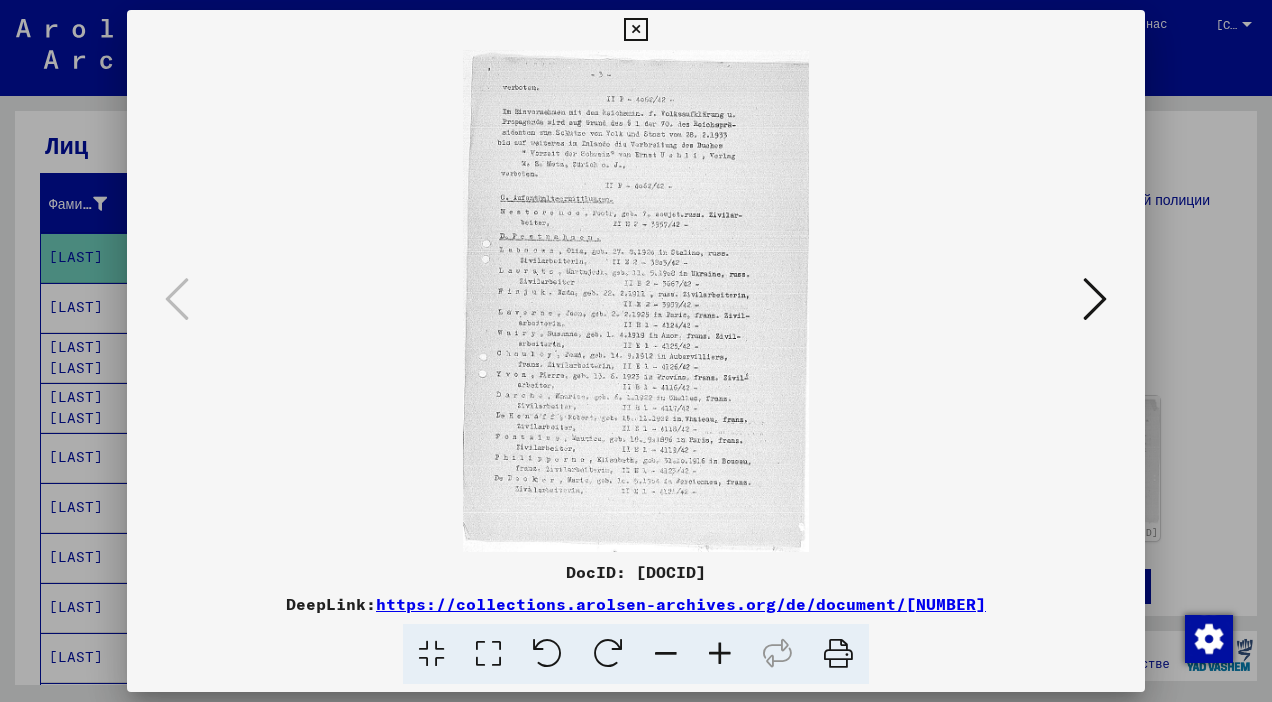 click at bounding box center (1095, 299) 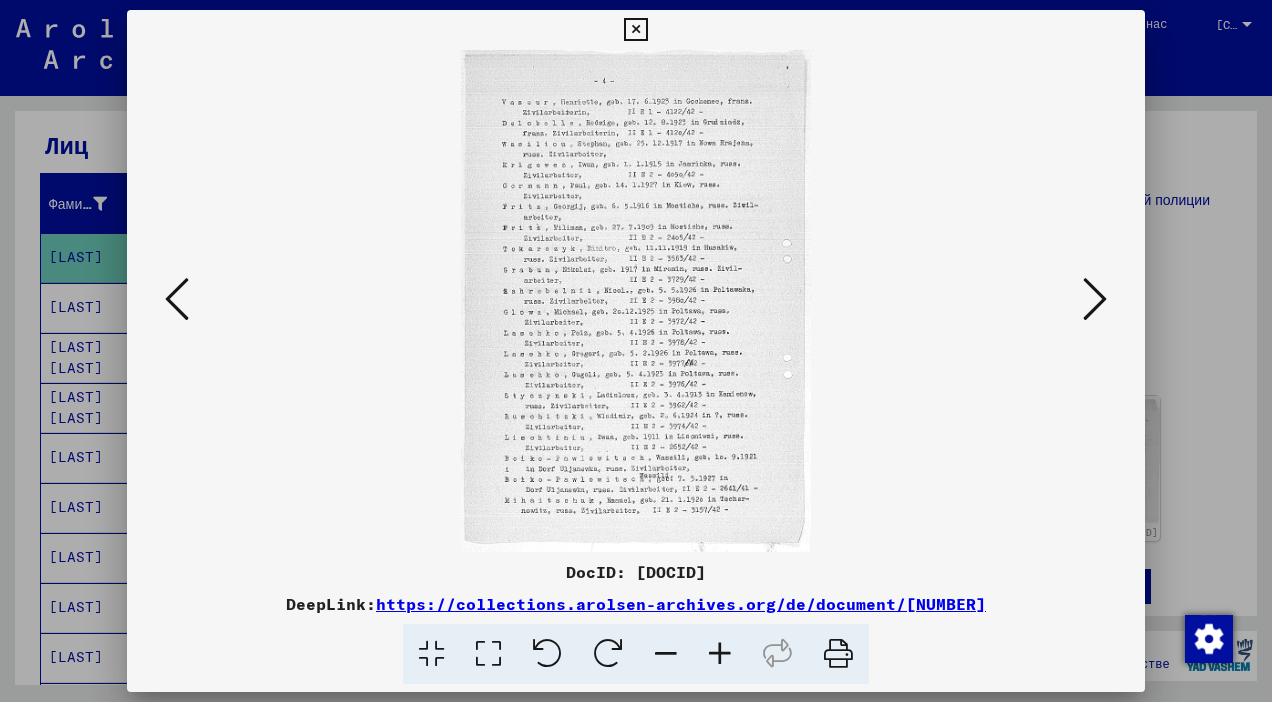 click at bounding box center [1095, 299] 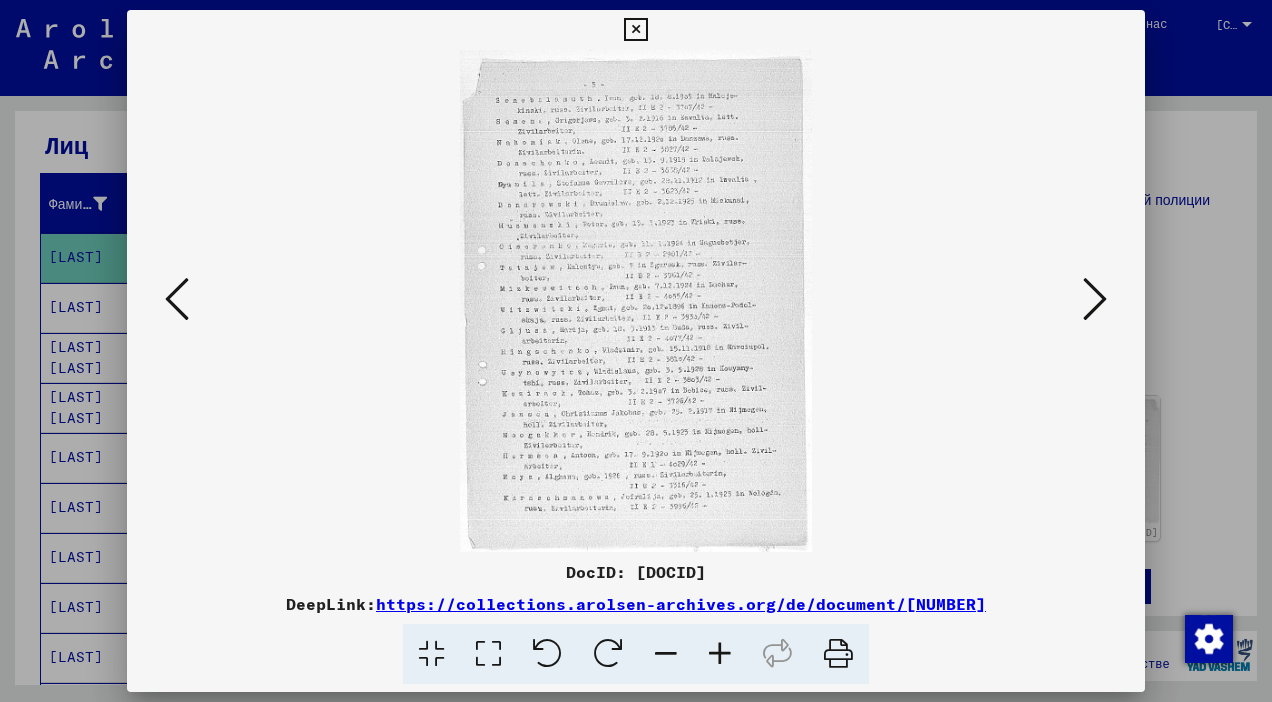 click at bounding box center (1095, 299) 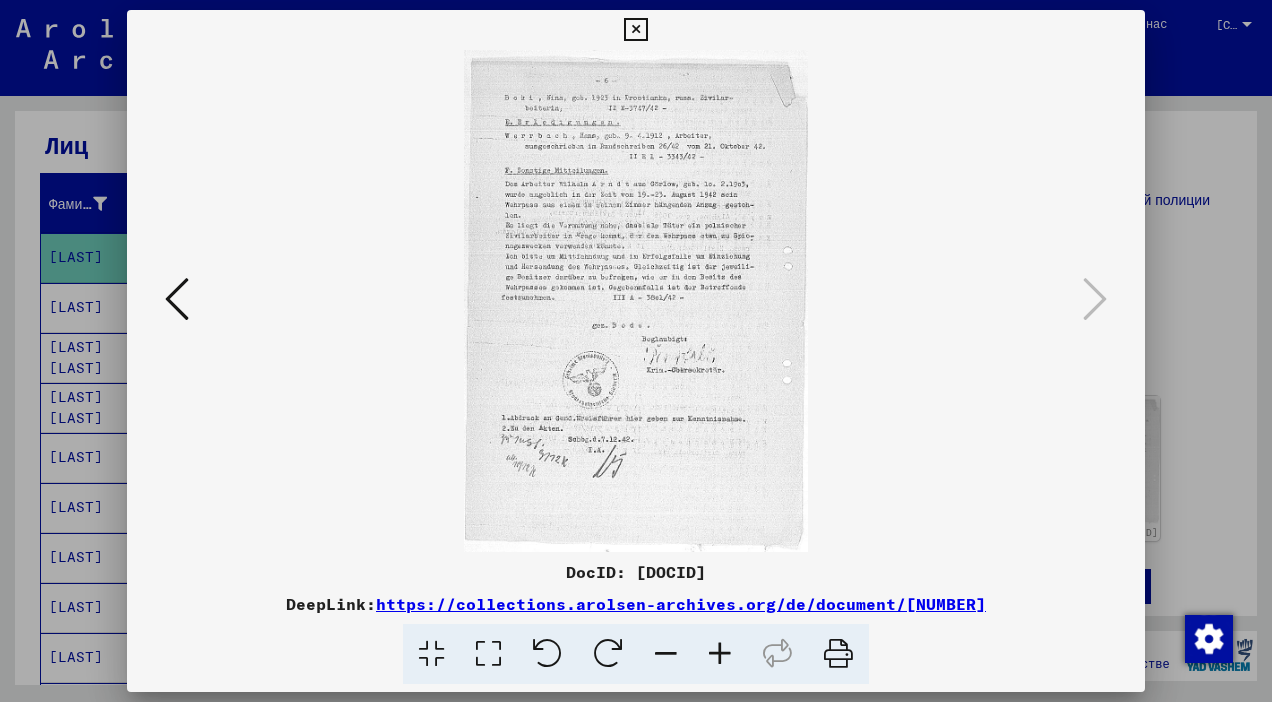 click at bounding box center [636, 351] 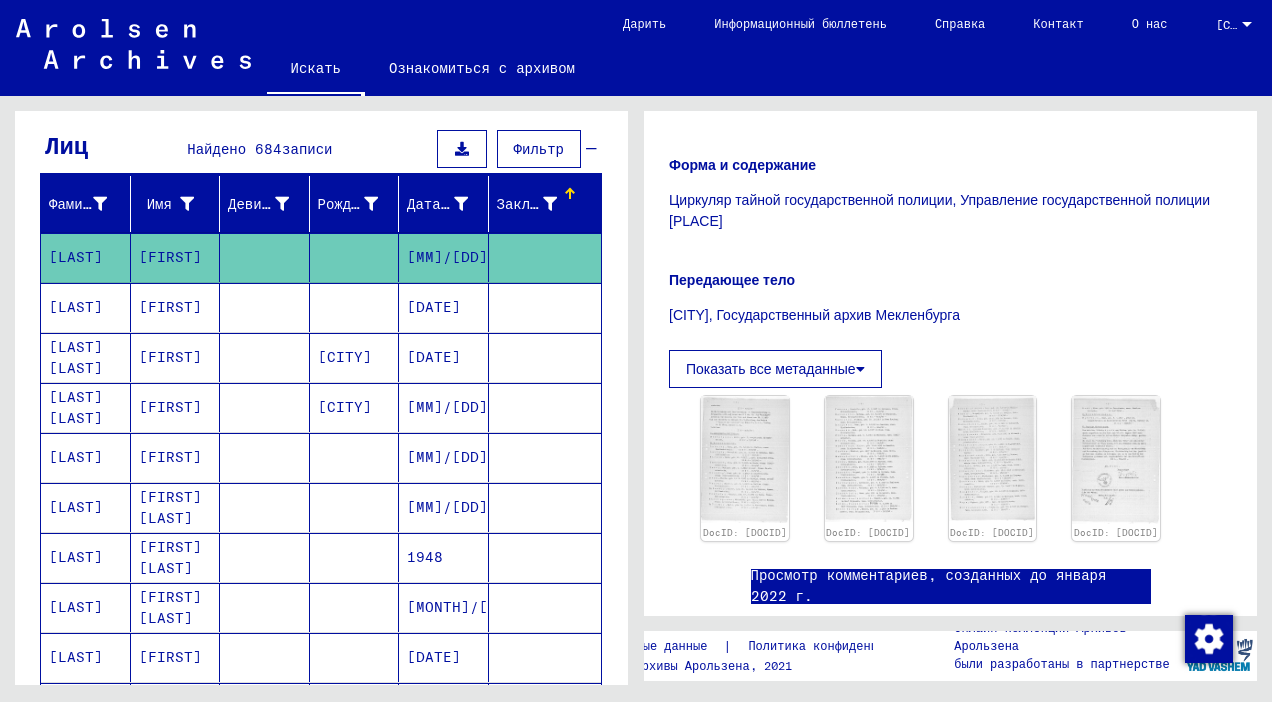 click 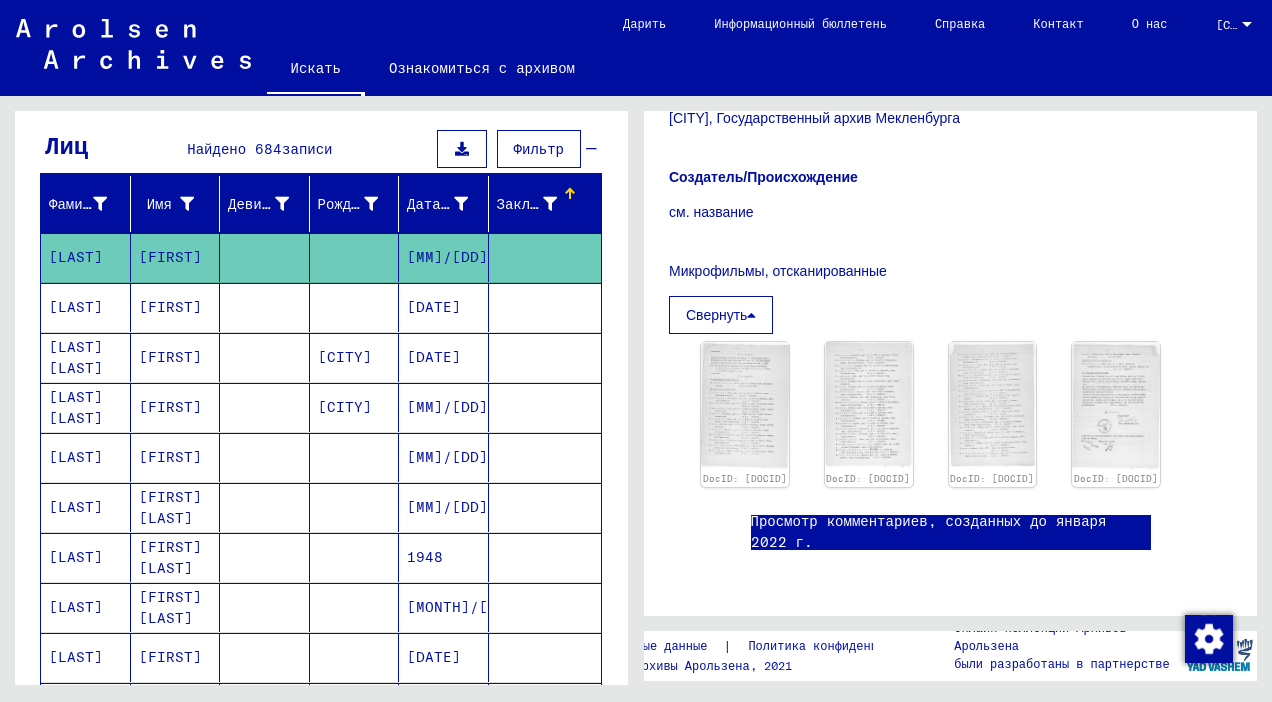scroll, scrollTop: 1210, scrollLeft: 0, axis: vertical 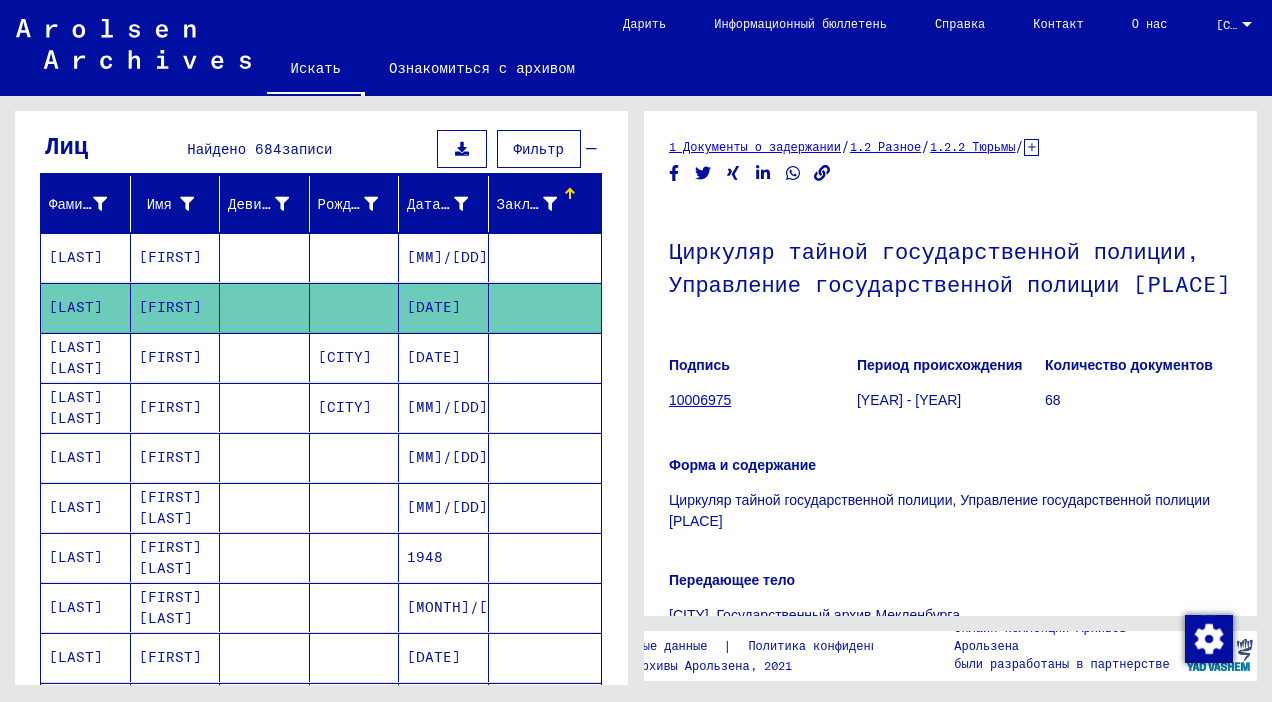 click on "[LAST]" 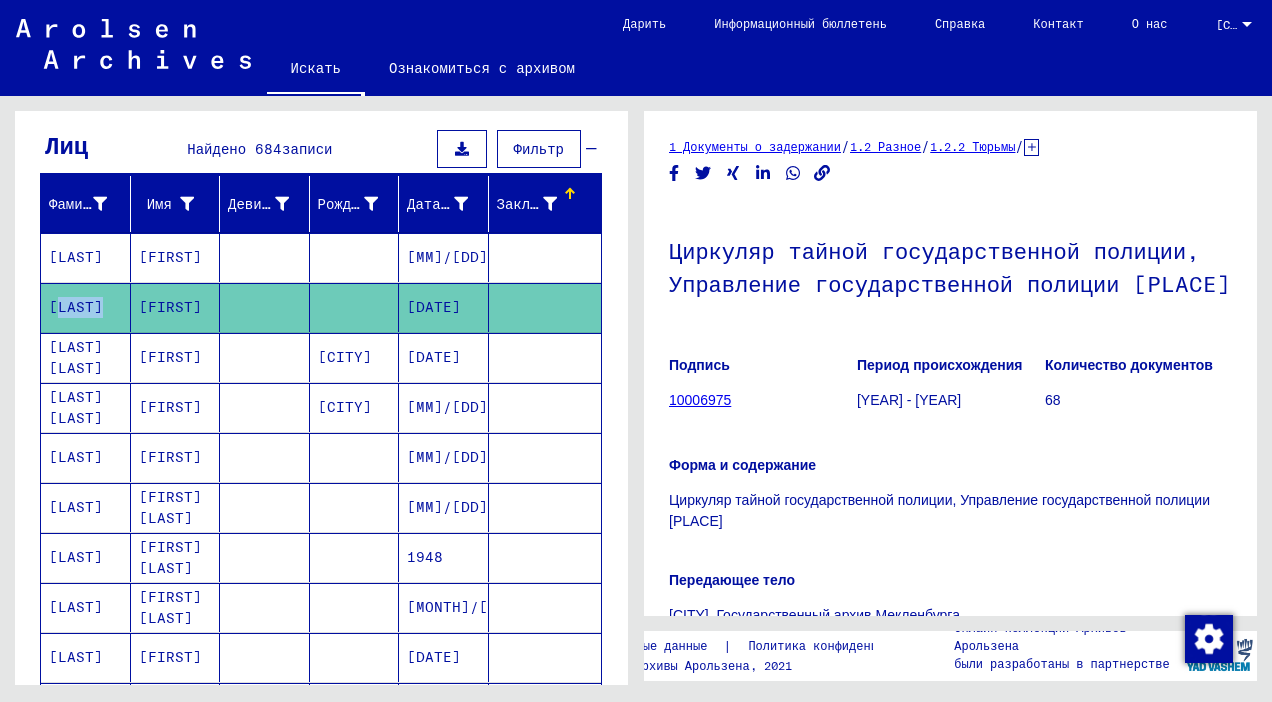 click on "[LAST]" 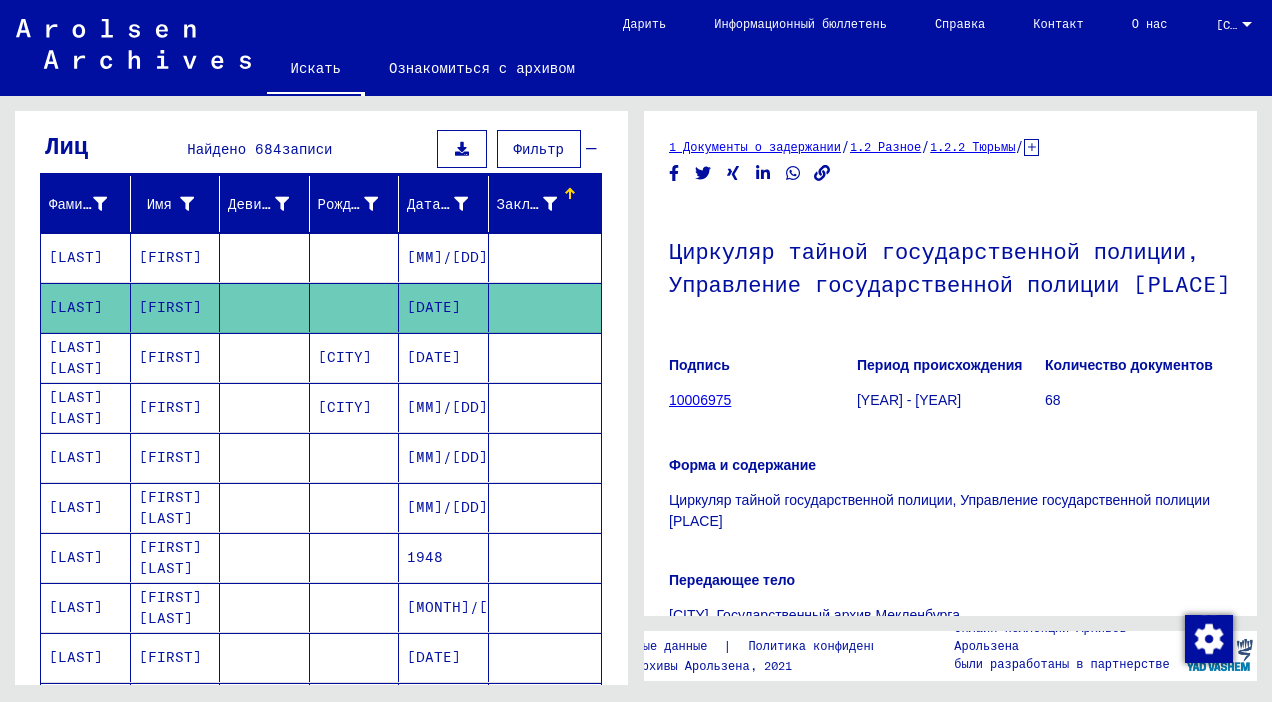 click on "[FIRST]" 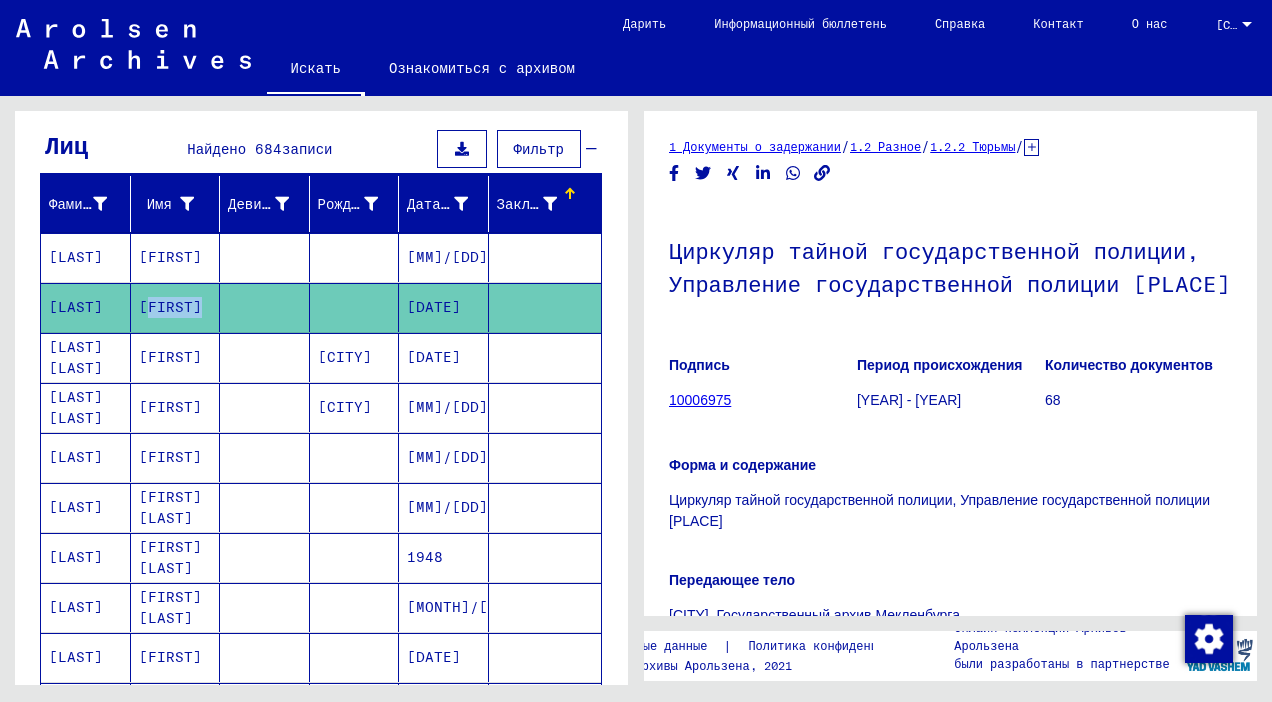 click on "[FIRST]" 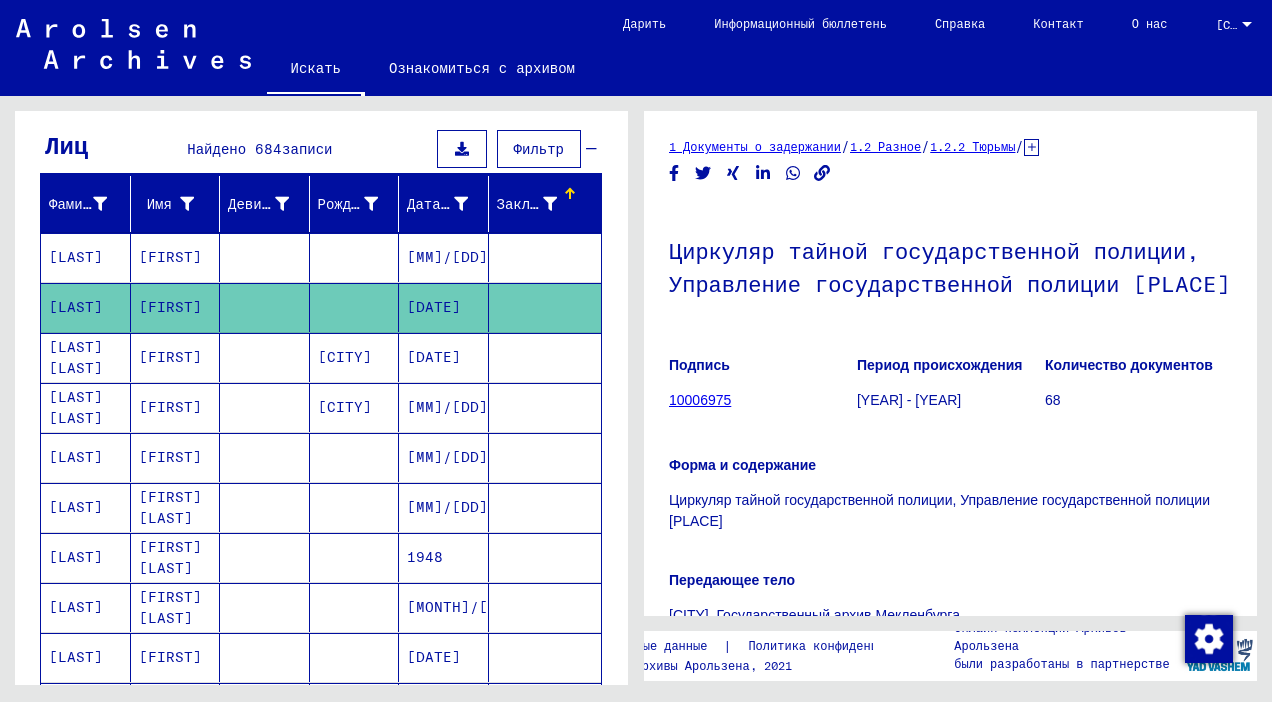 click on "[LAST] [LAST]" at bounding box center [86, 407] 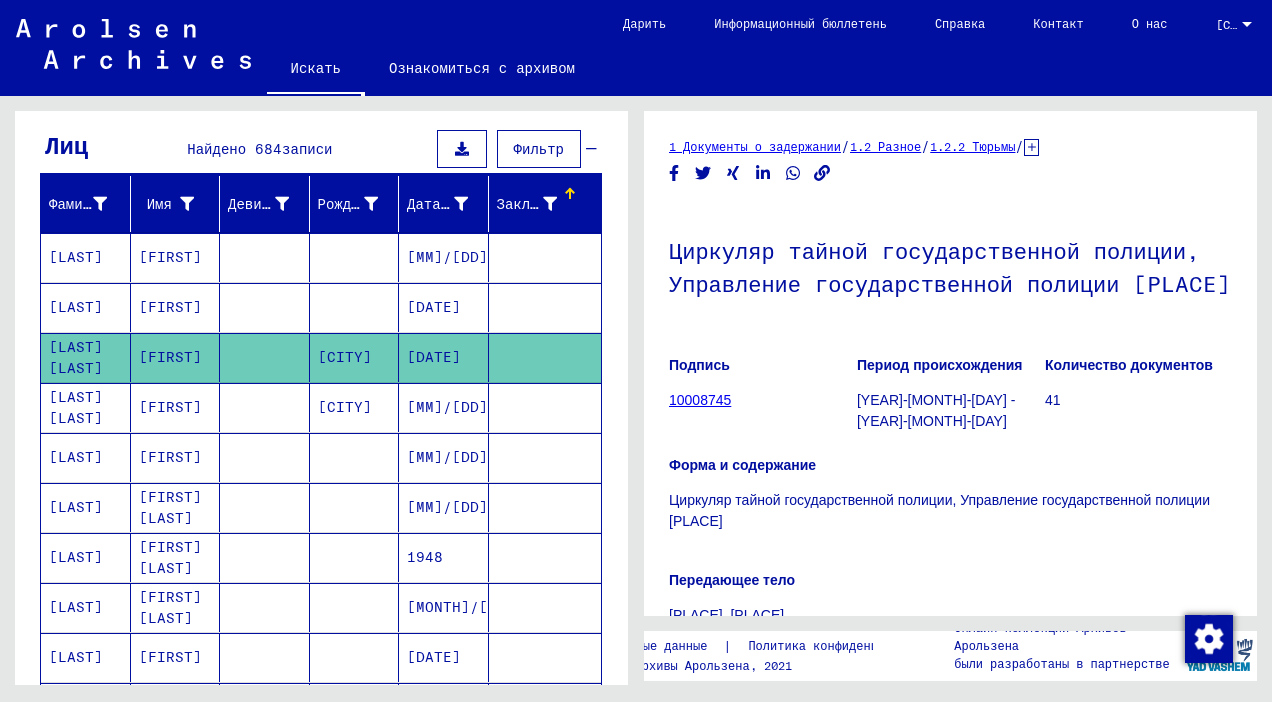 scroll, scrollTop: 0, scrollLeft: 0, axis: both 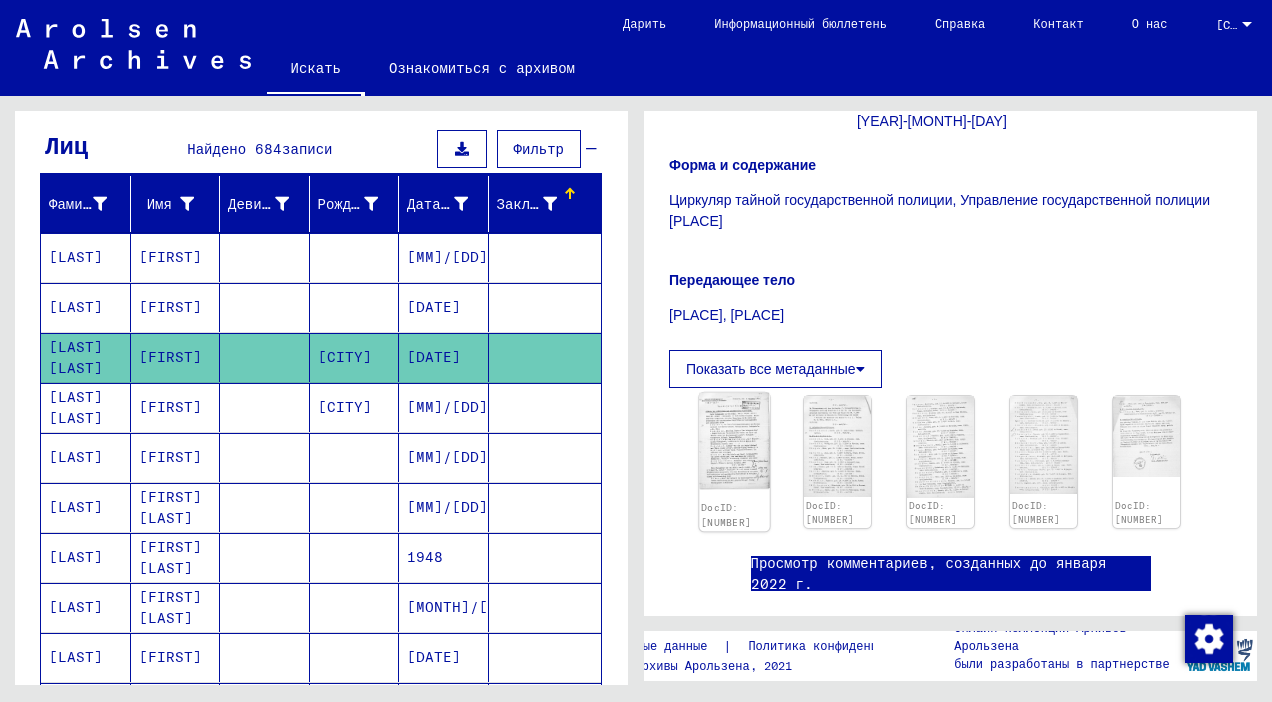 click 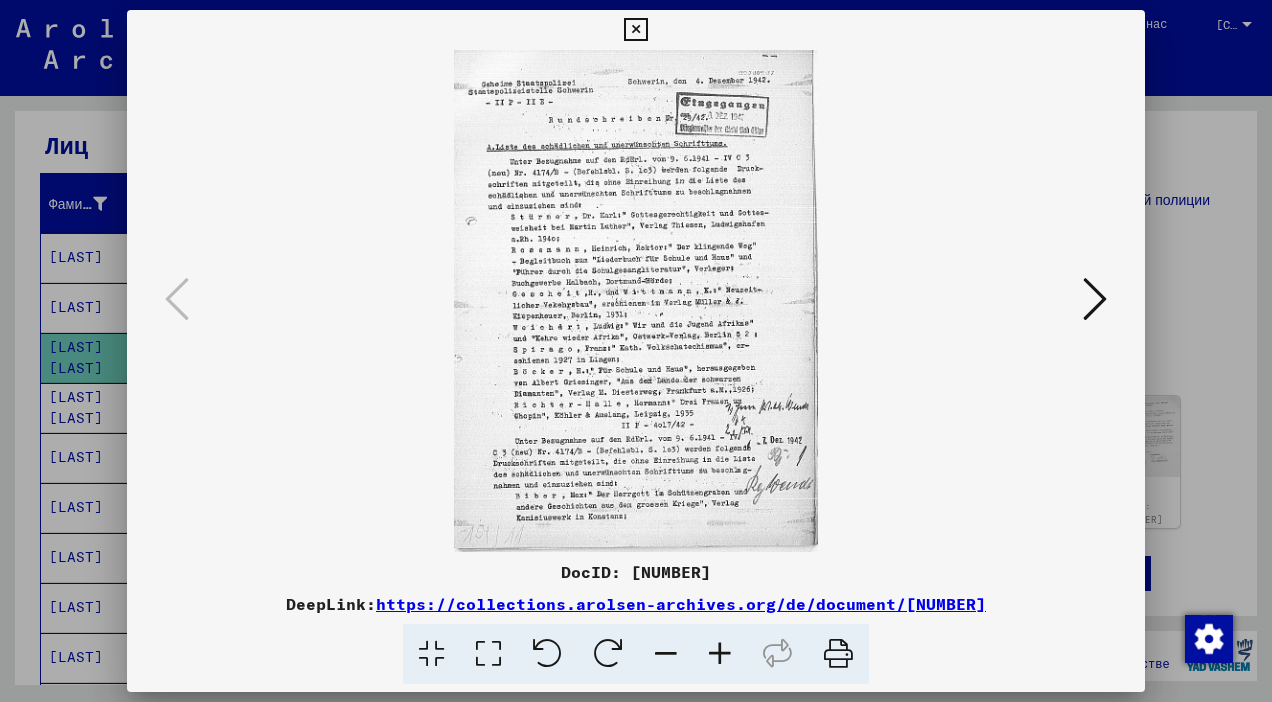 click at bounding box center (636, 351) 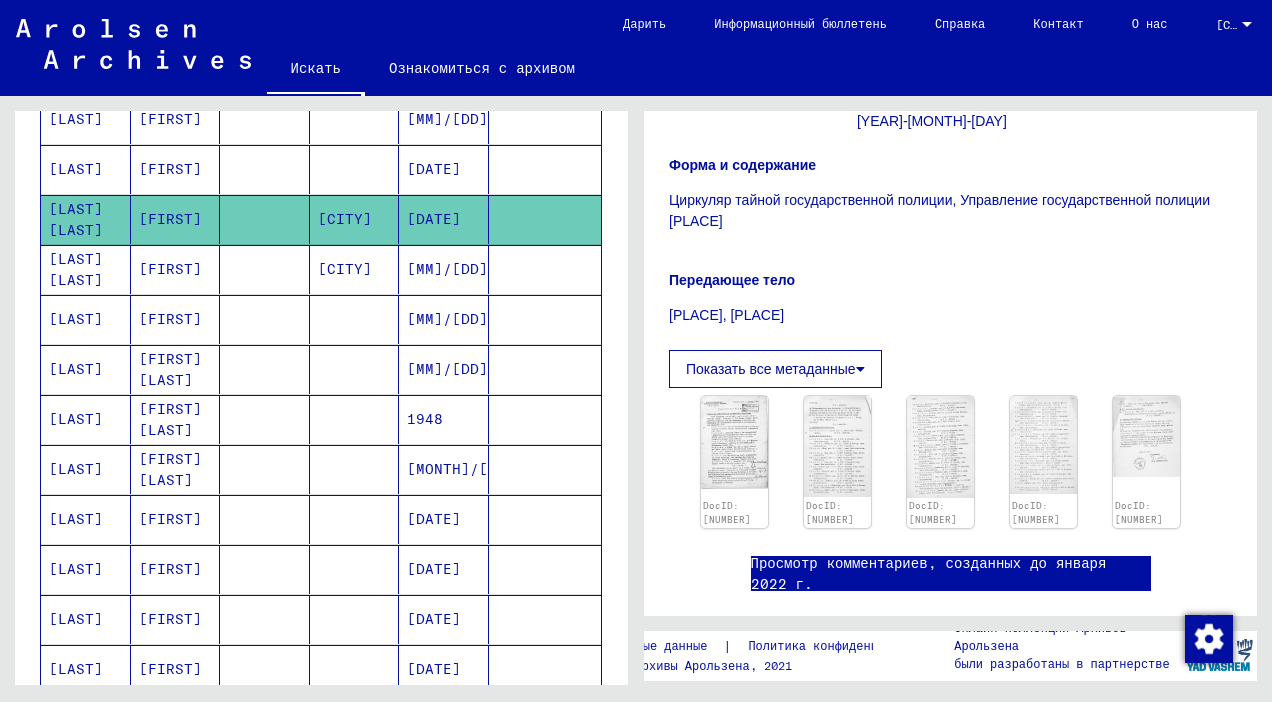 scroll, scrollTop: 372, scrollLeft: 0, axis: vertical 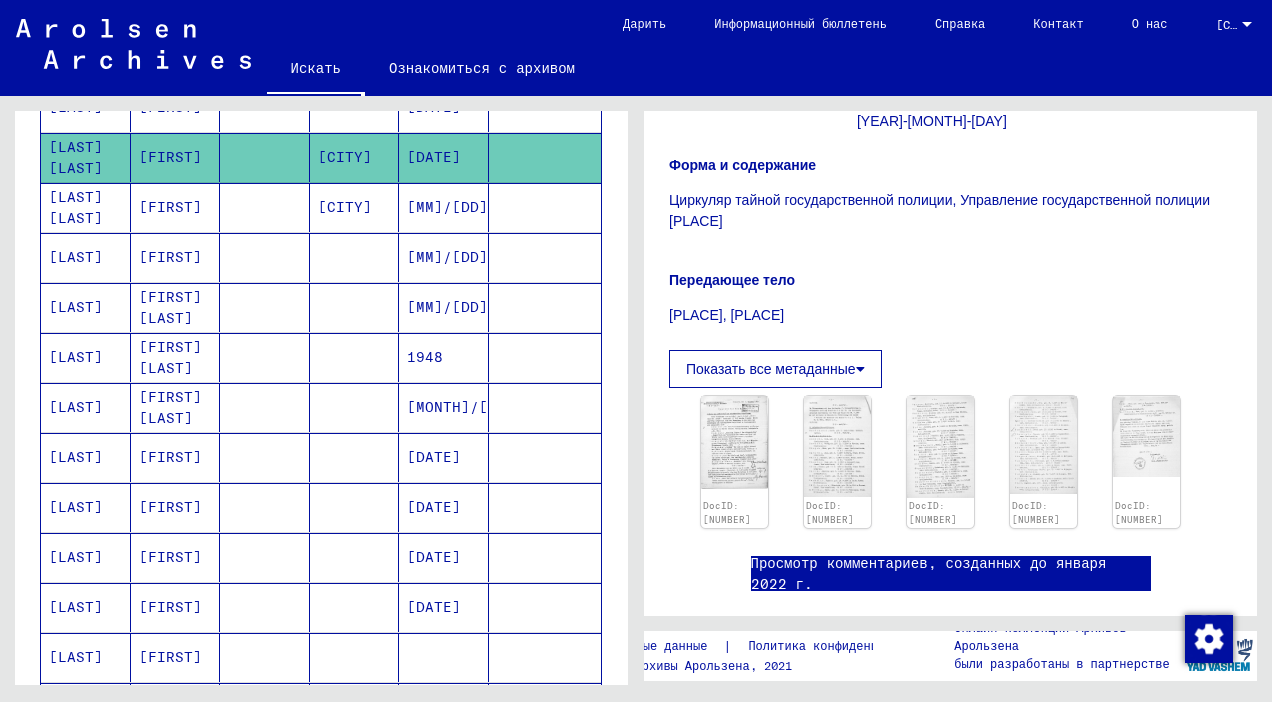 click on "[LAST]" at bounding box center (86, 507) 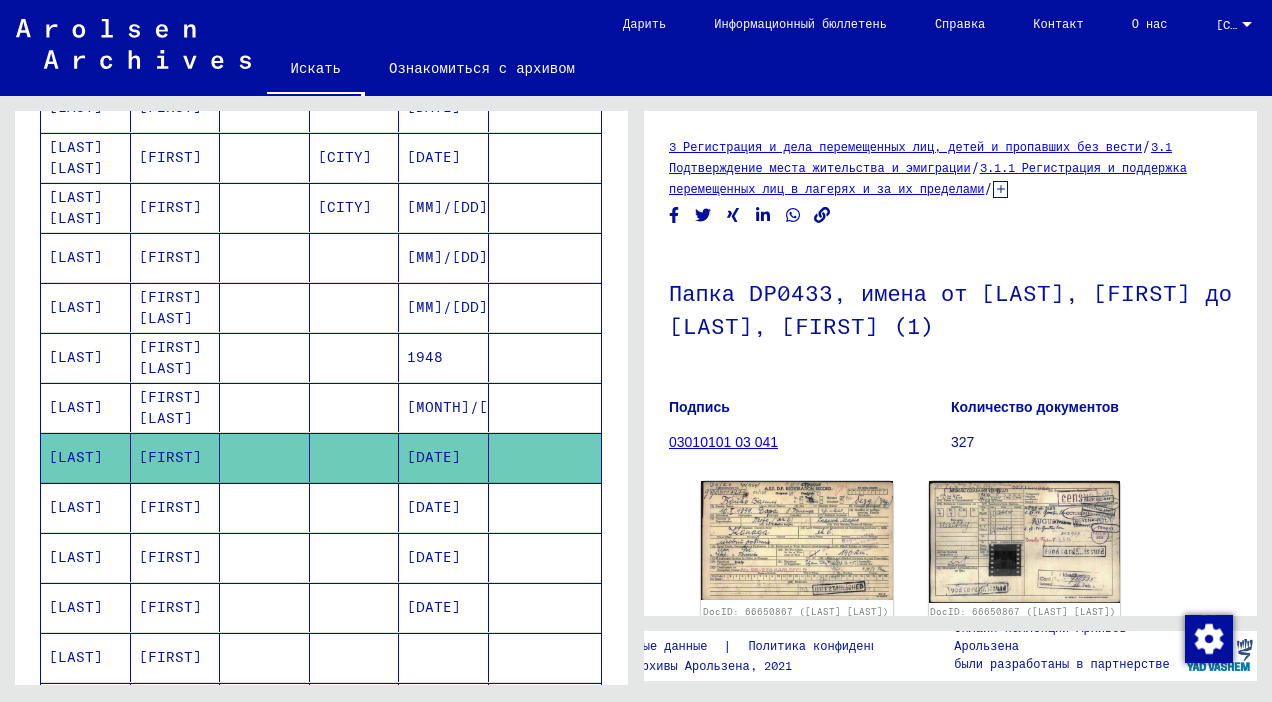 scroll, scrollTop: 0, scrollLeft: 0, axis: both 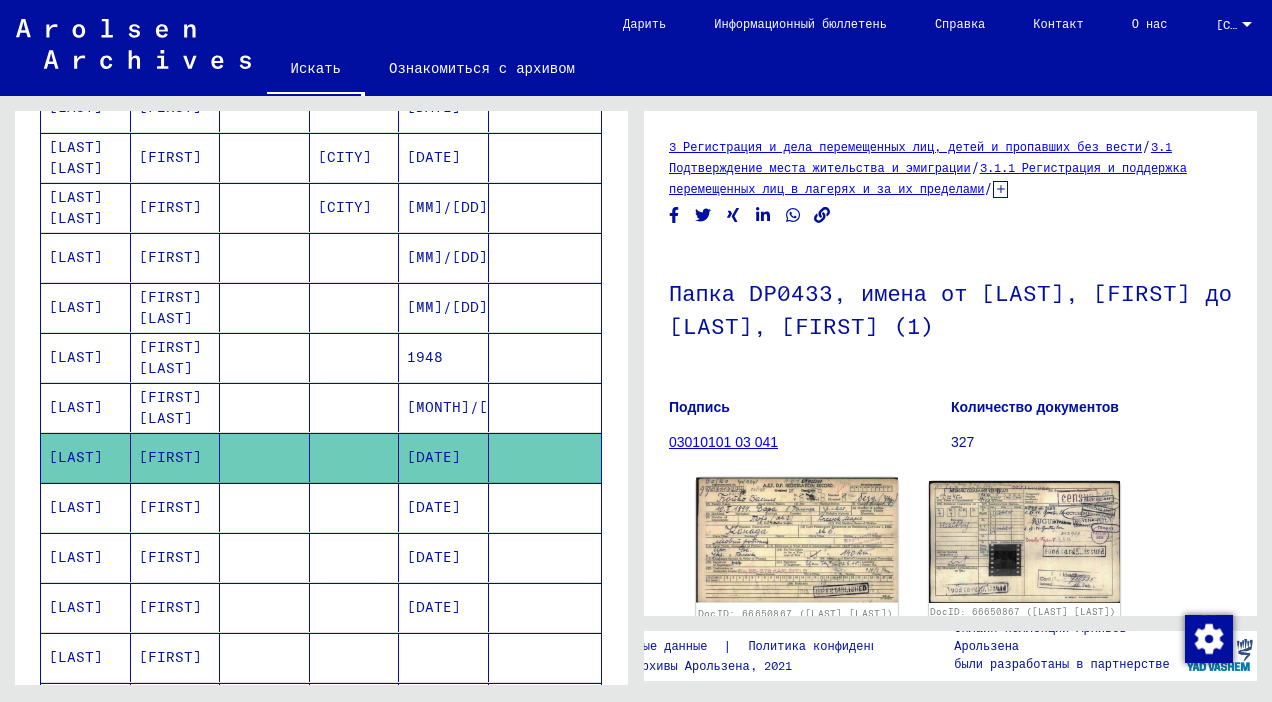 click 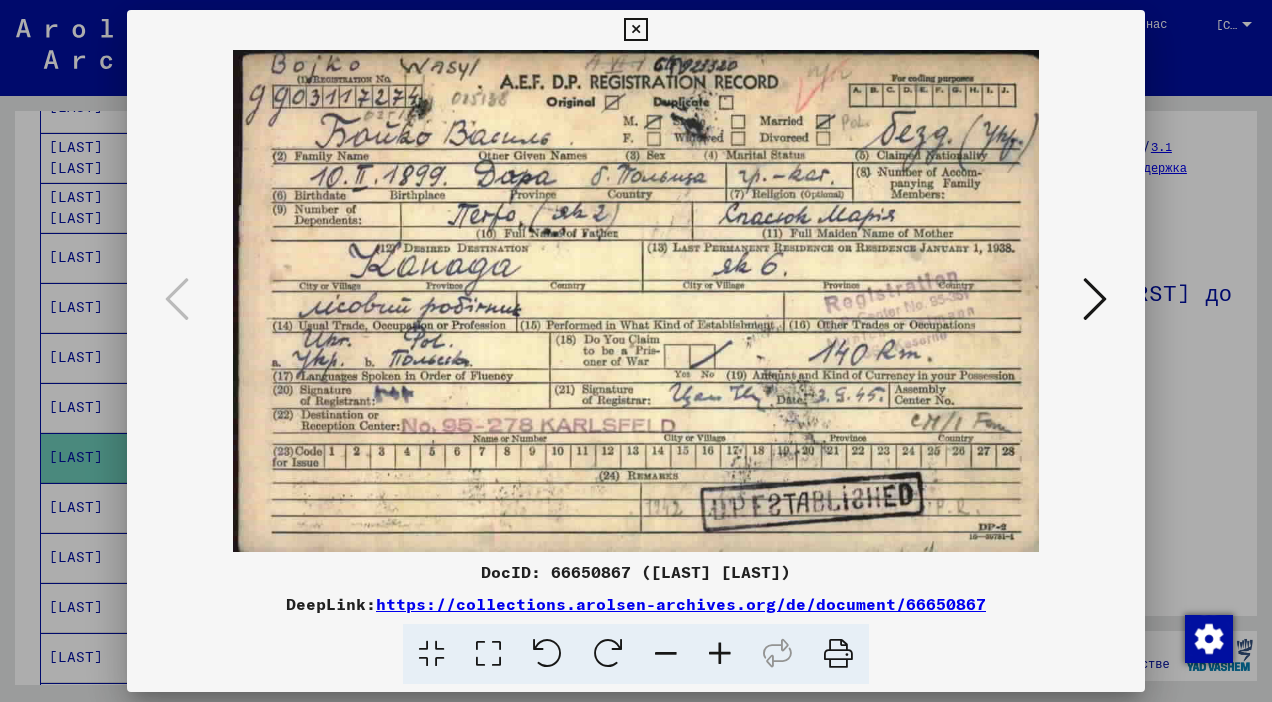 click at bounding box center [1095, 299] 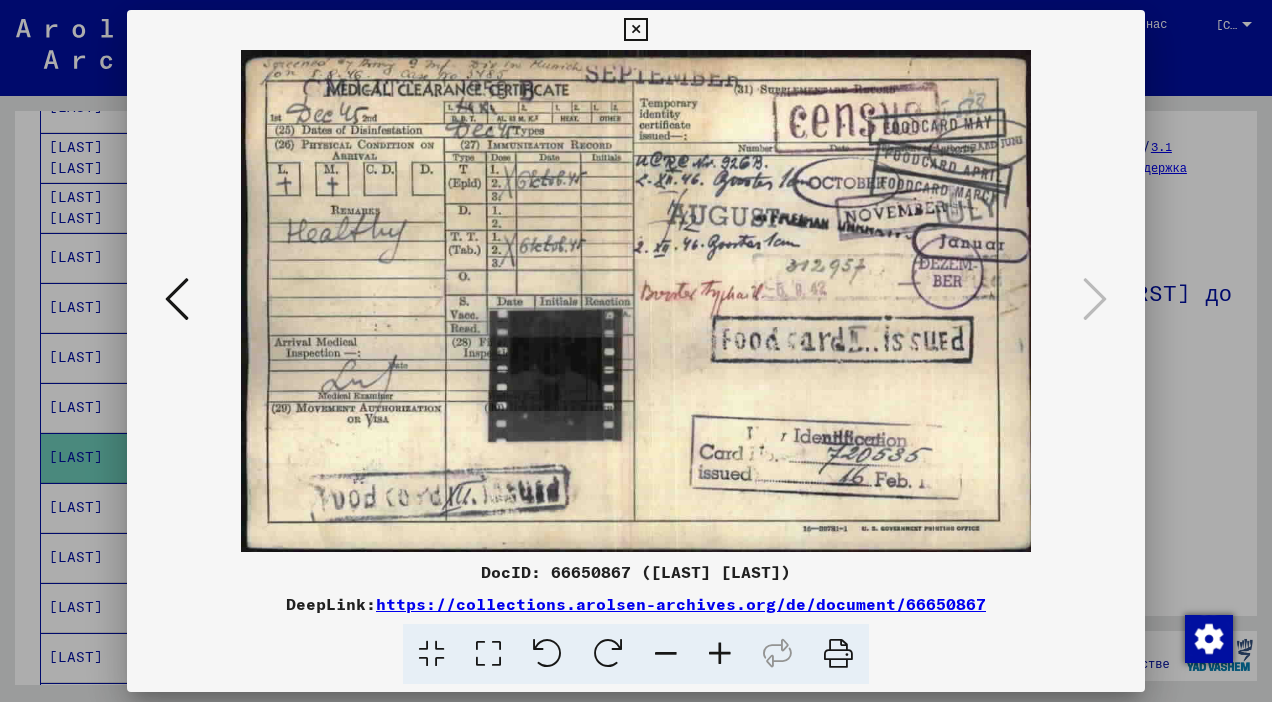 click at bounding box center [177, 299] 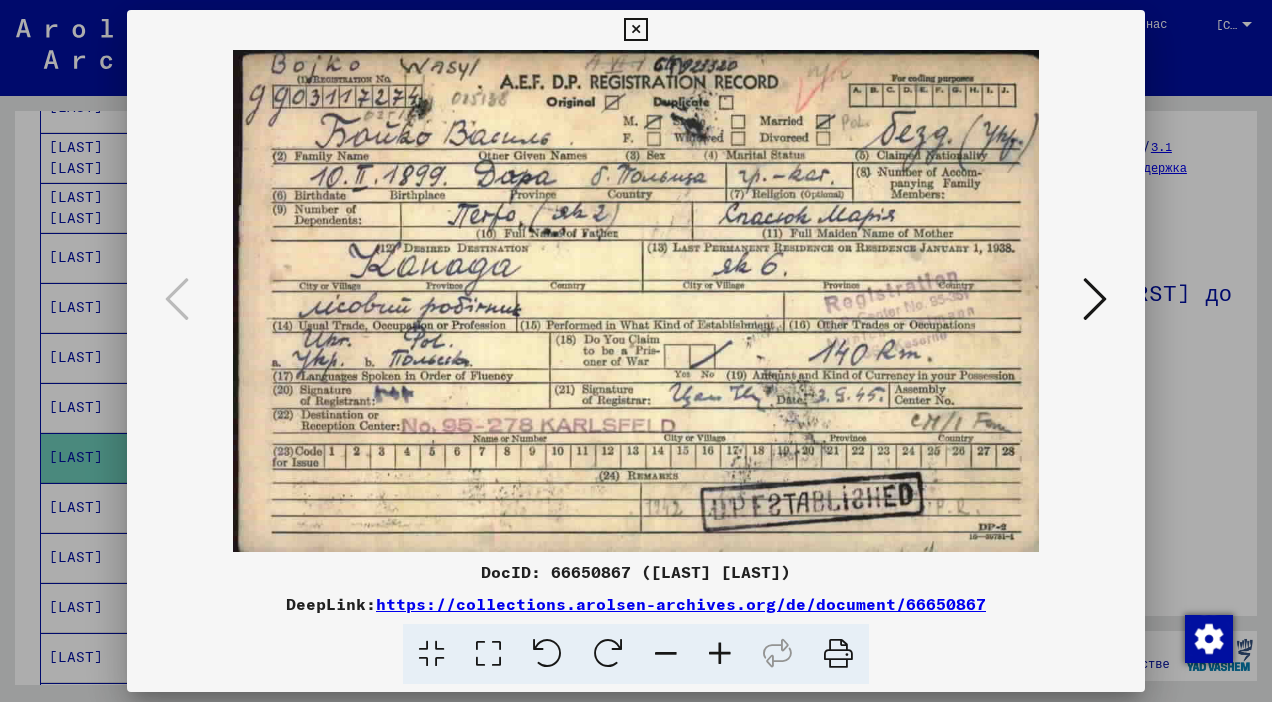 click at bounding box center (636, 351) 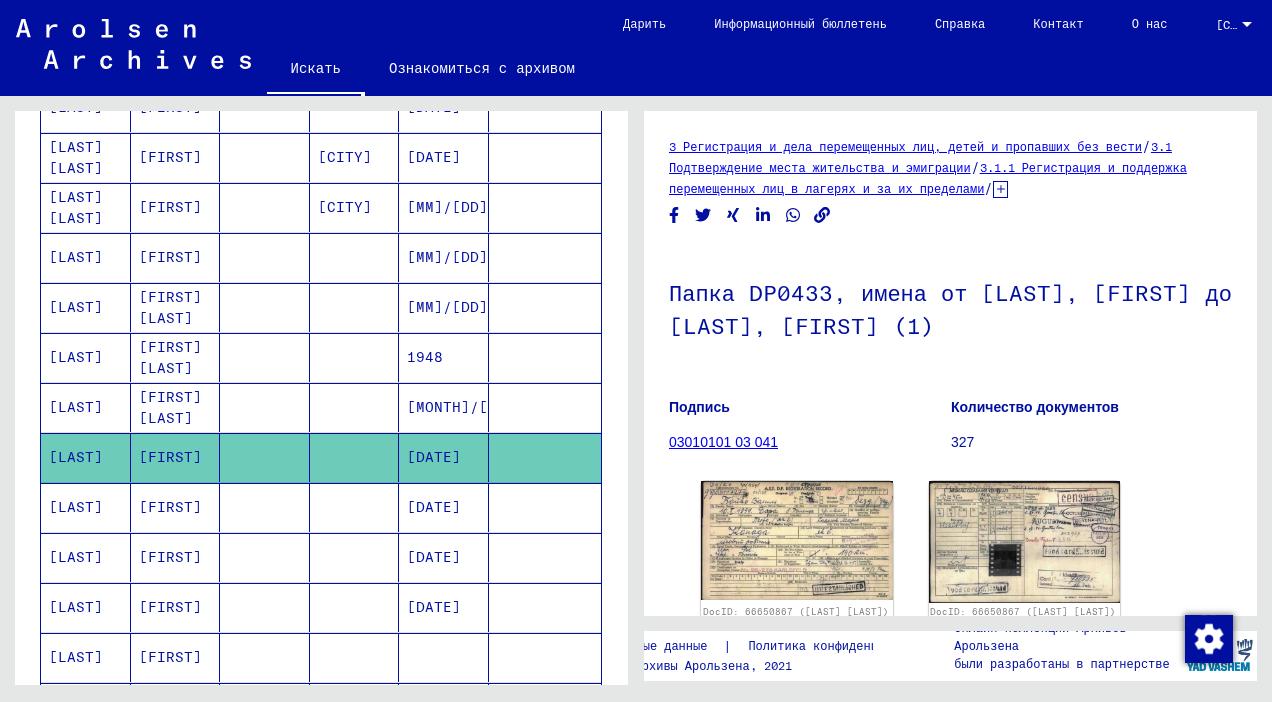 click on "[LAST]" at bounding box center [86, 557] 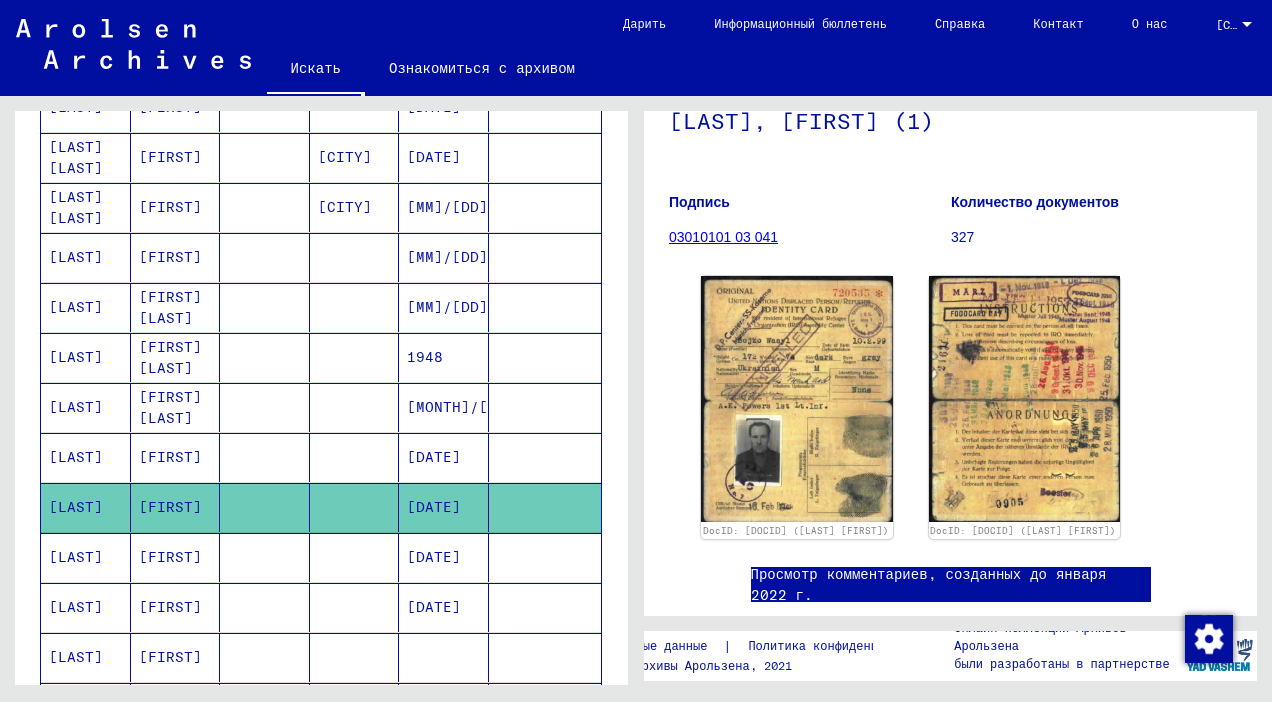 scroll, scrollTop: 210, scrollLeft: 0, axis: vertical 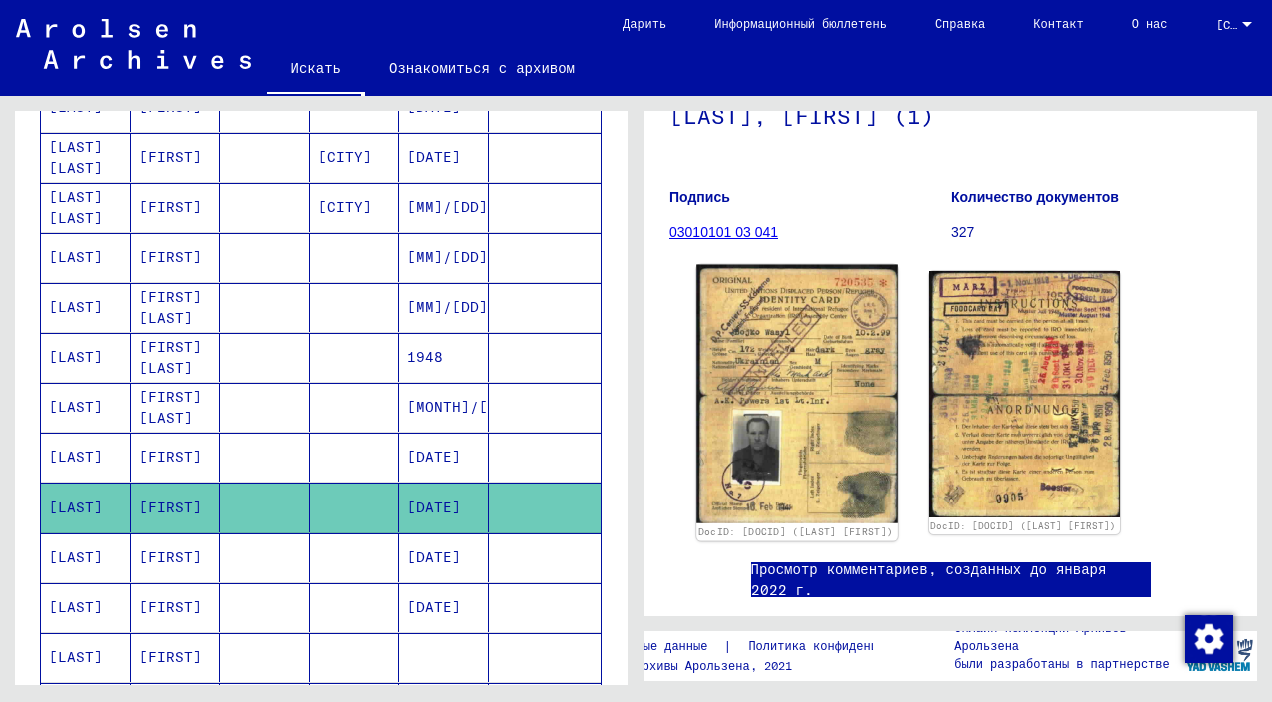 click 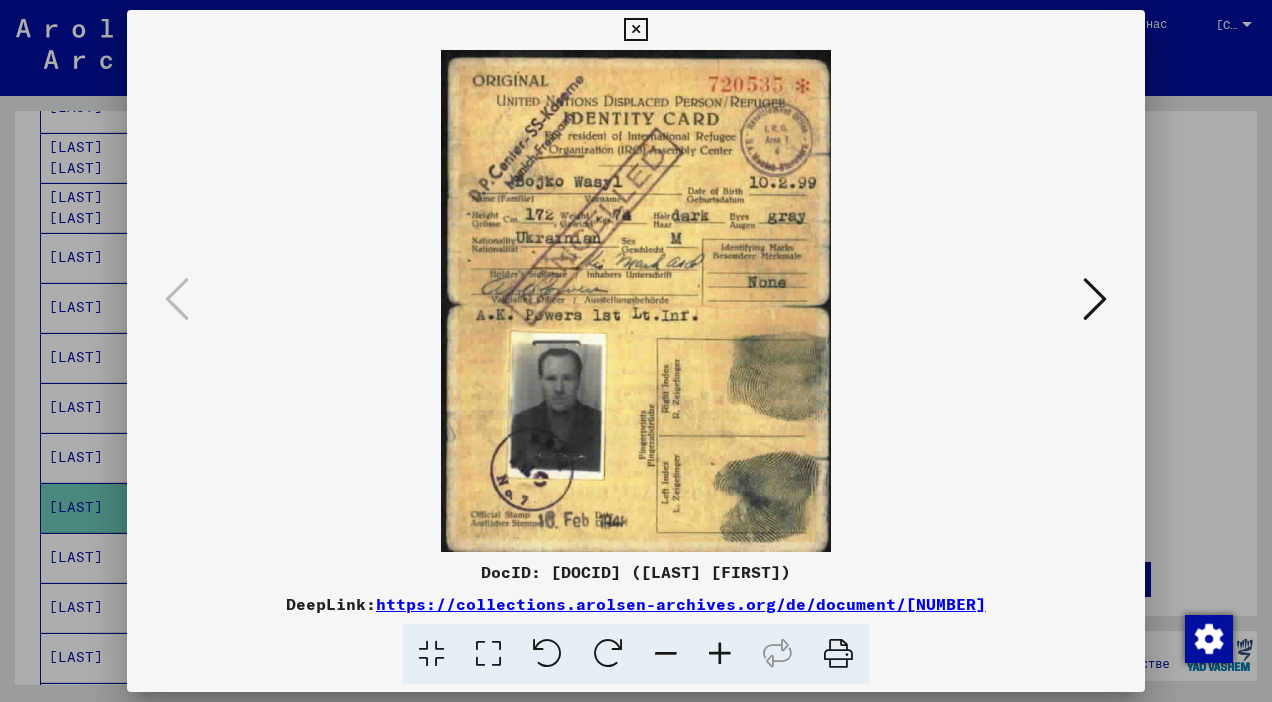 click at bounding box center [1095, 299] 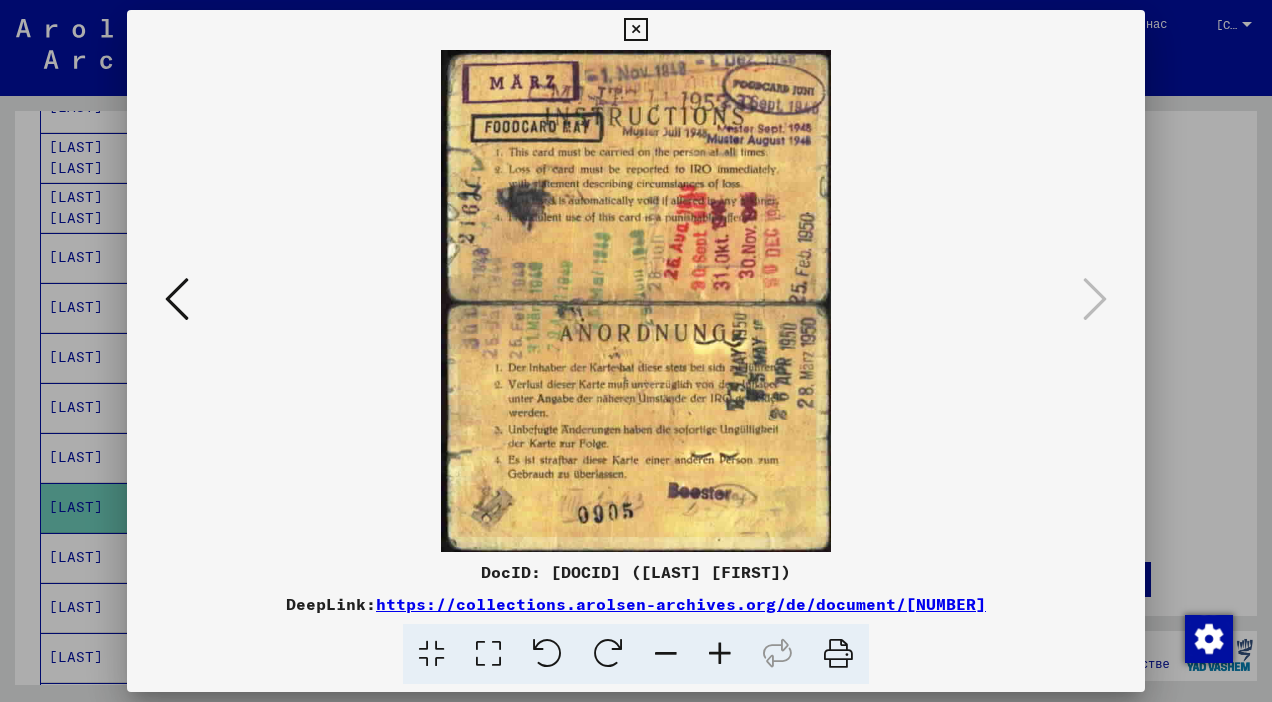 click at bounding box center [177, 299] 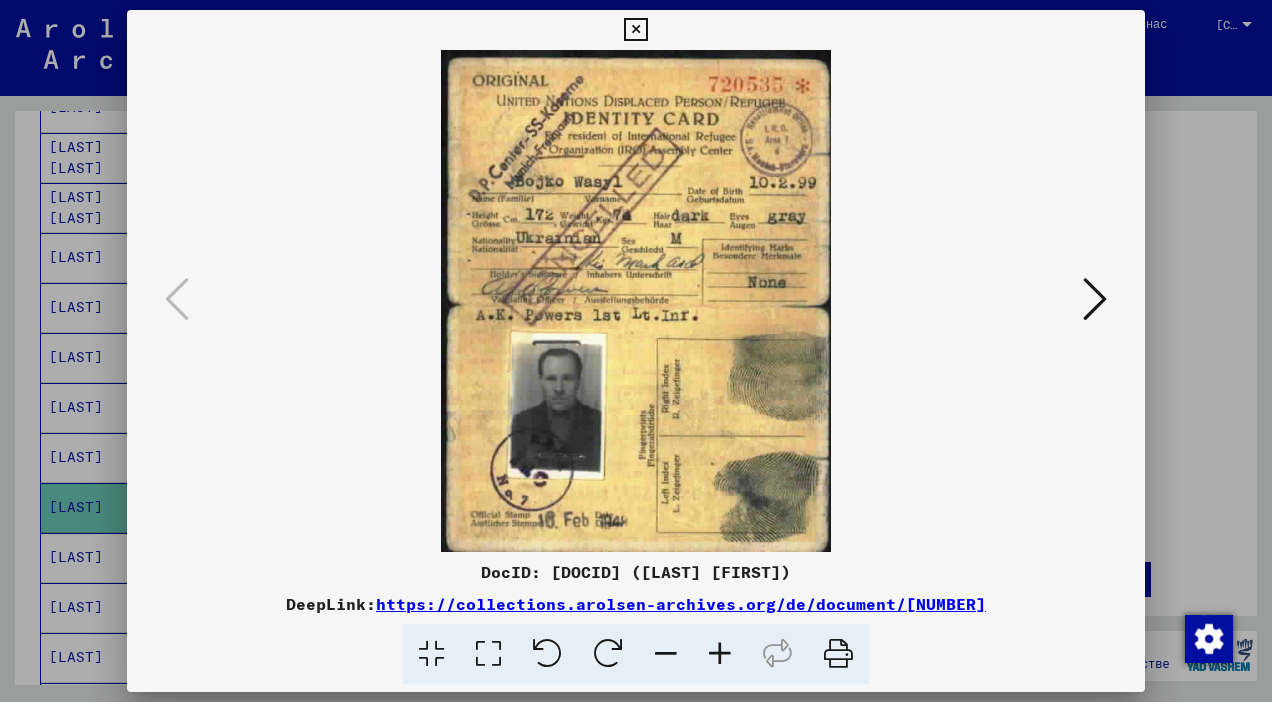 click at bounding box center (1095, 299) 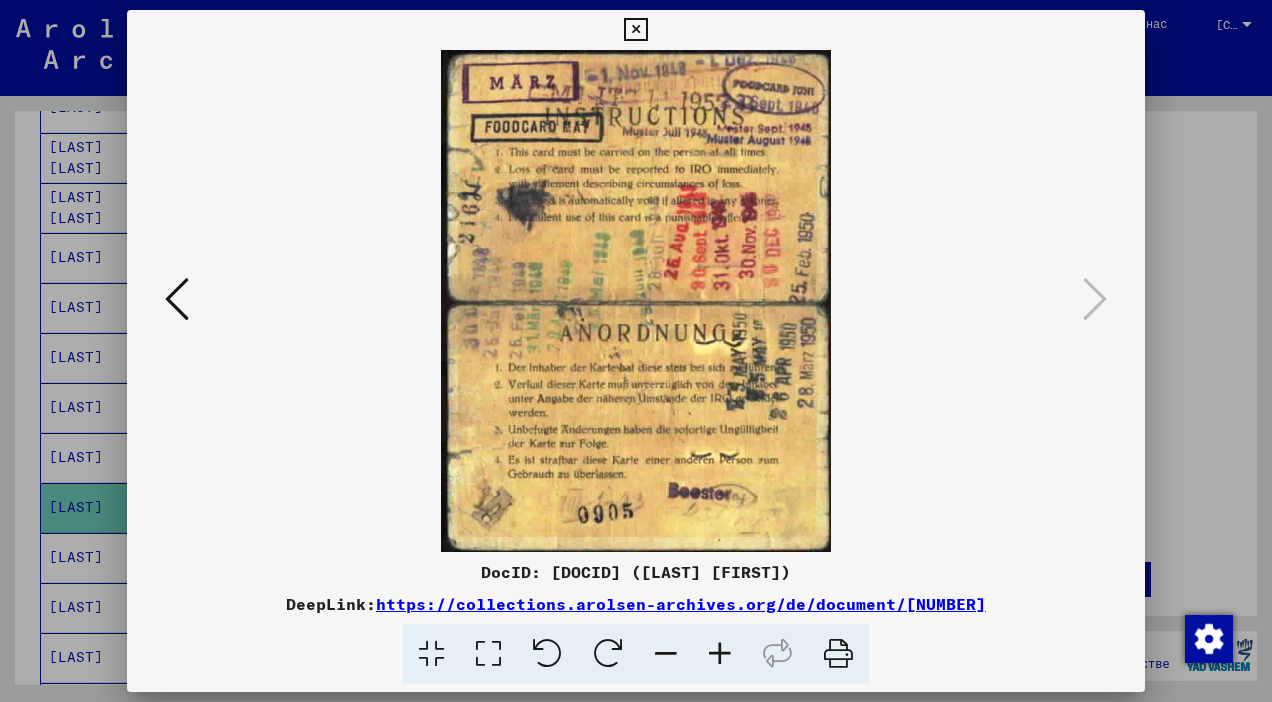 click at bounding box center [636, 351] 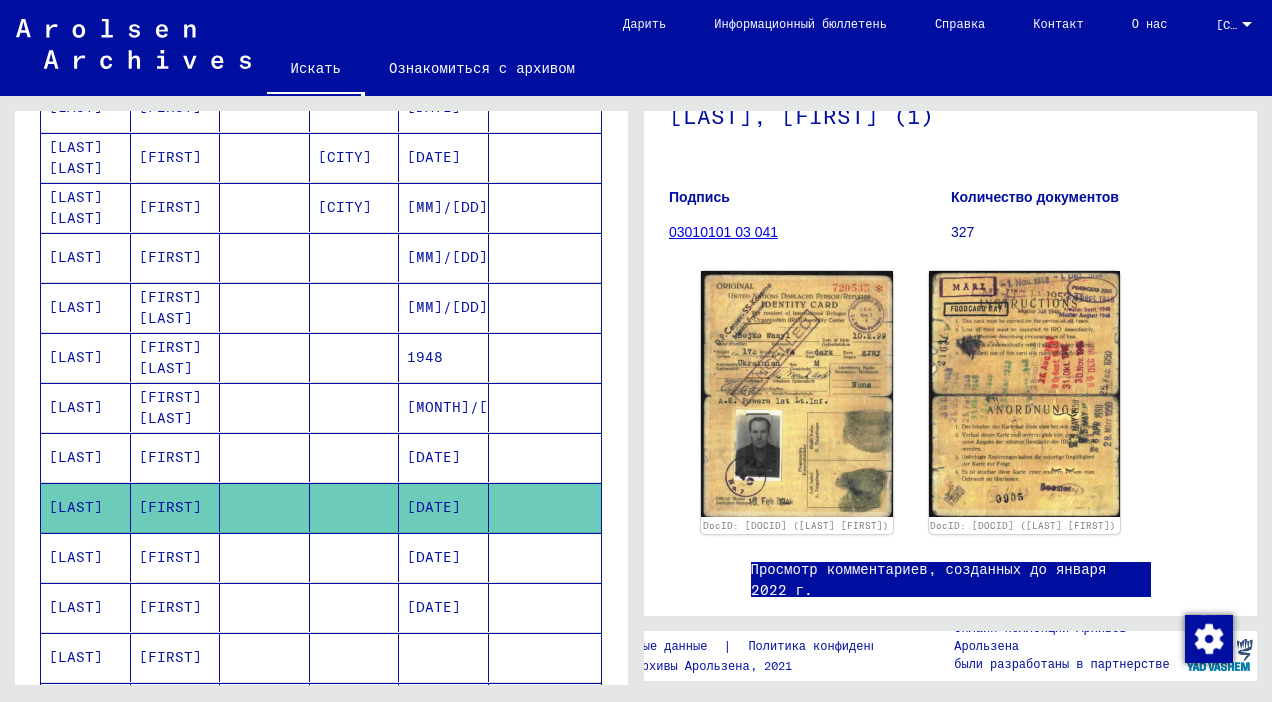click on "[LAST]" at bounding box center [86, 607] 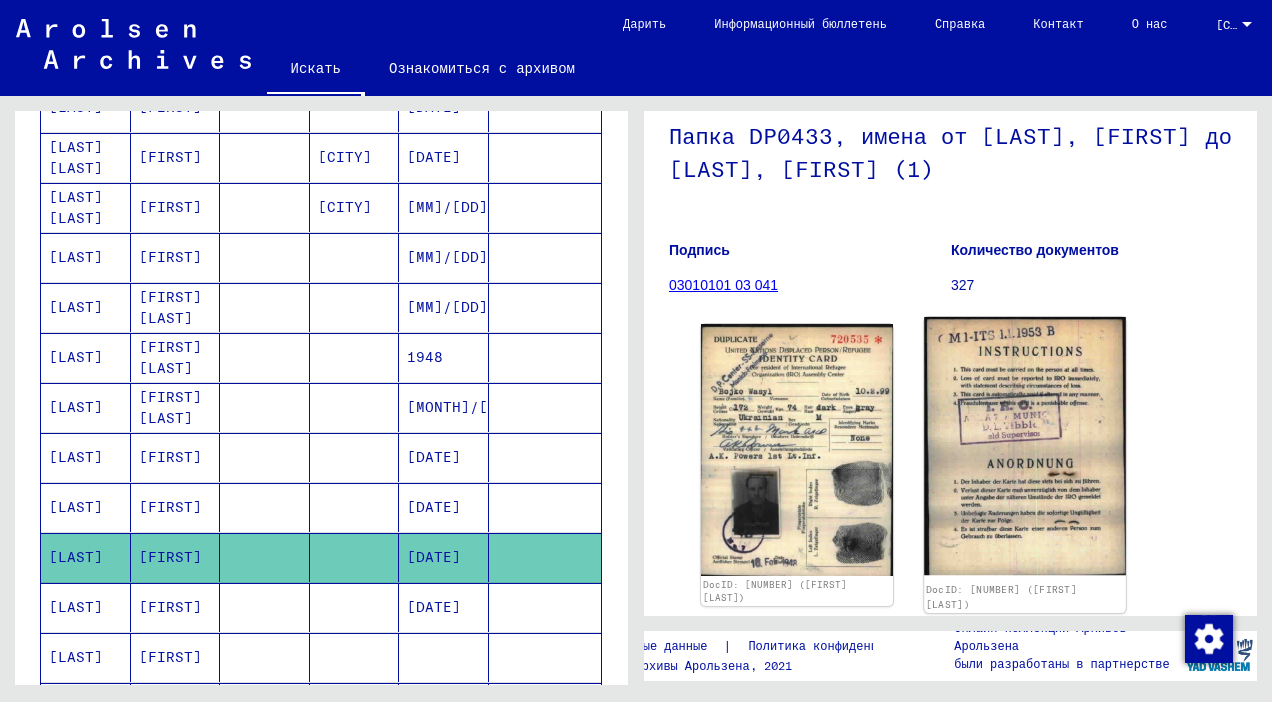 scroll, scrollTop: 200, scrollLeft: 0, axis: vertical 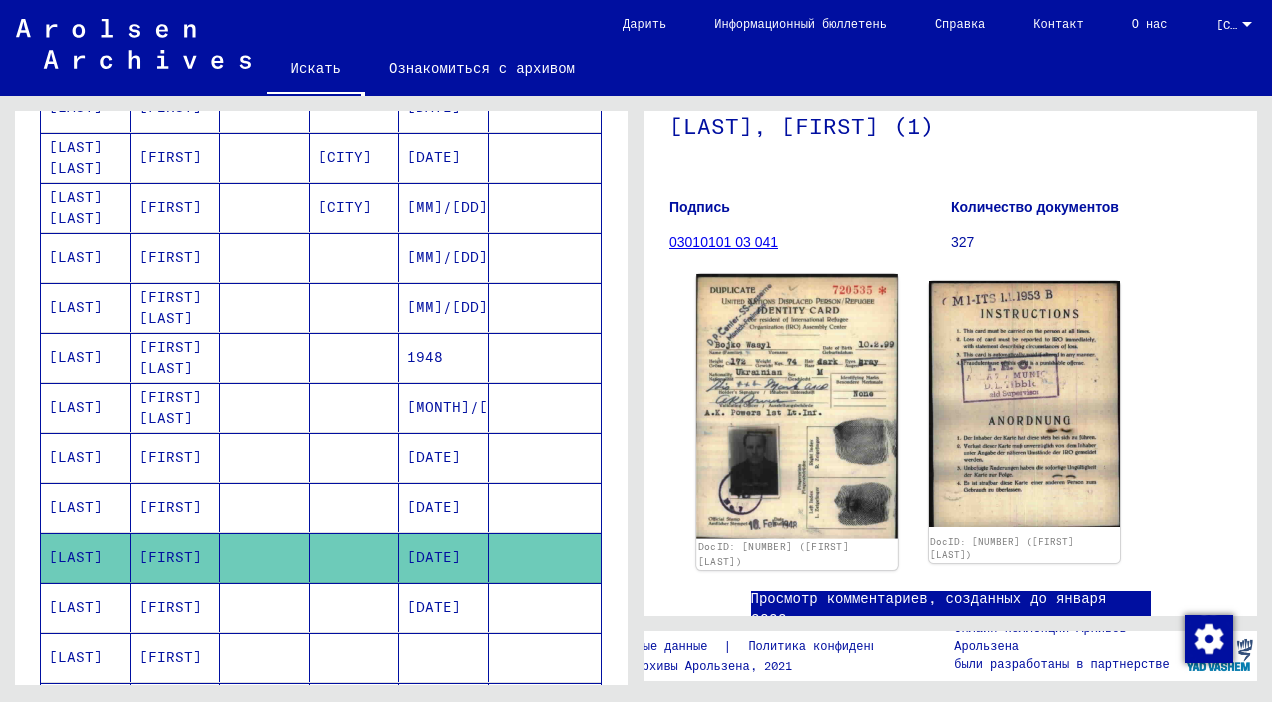 click 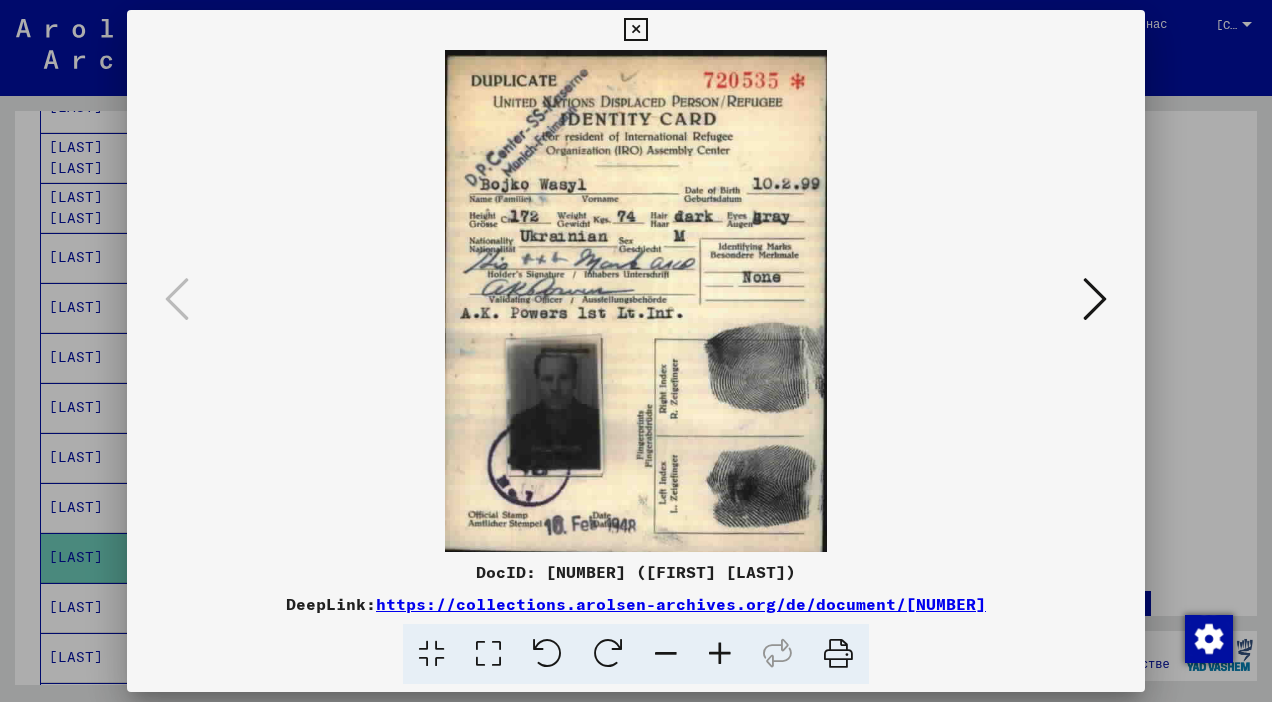 click at bounding box center (1095, 299) 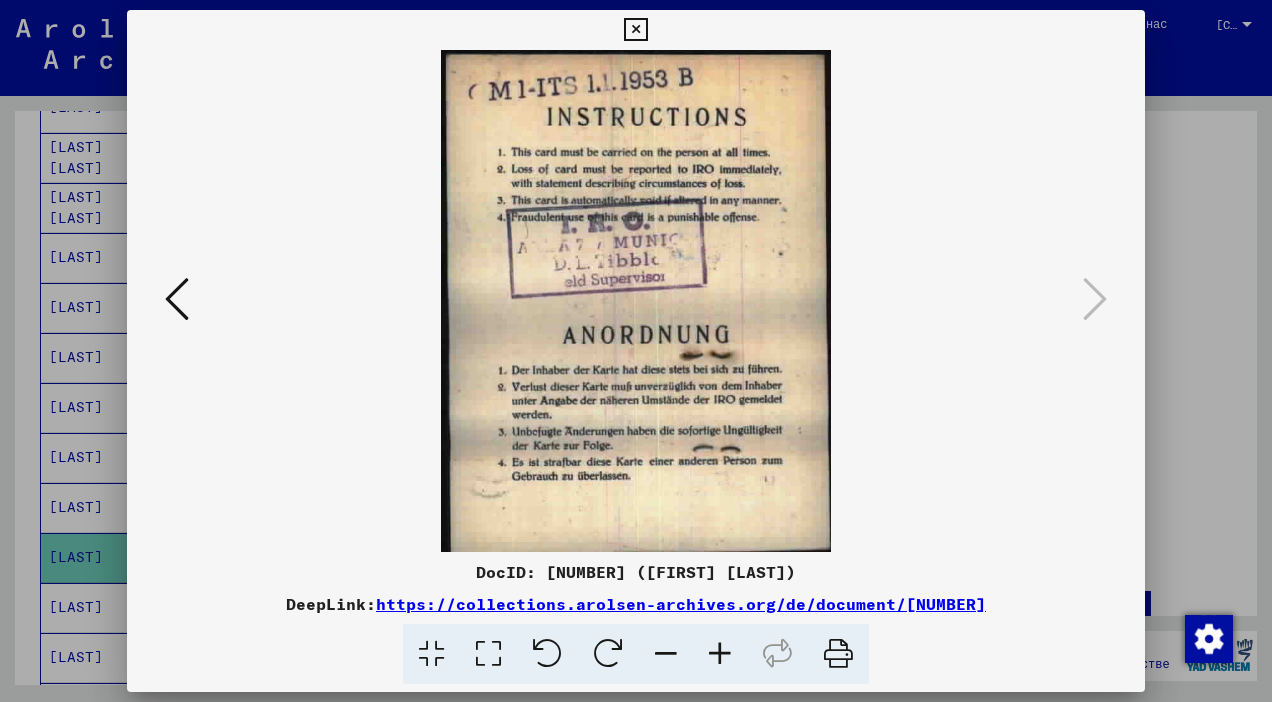click at bounding box center [636, 351] 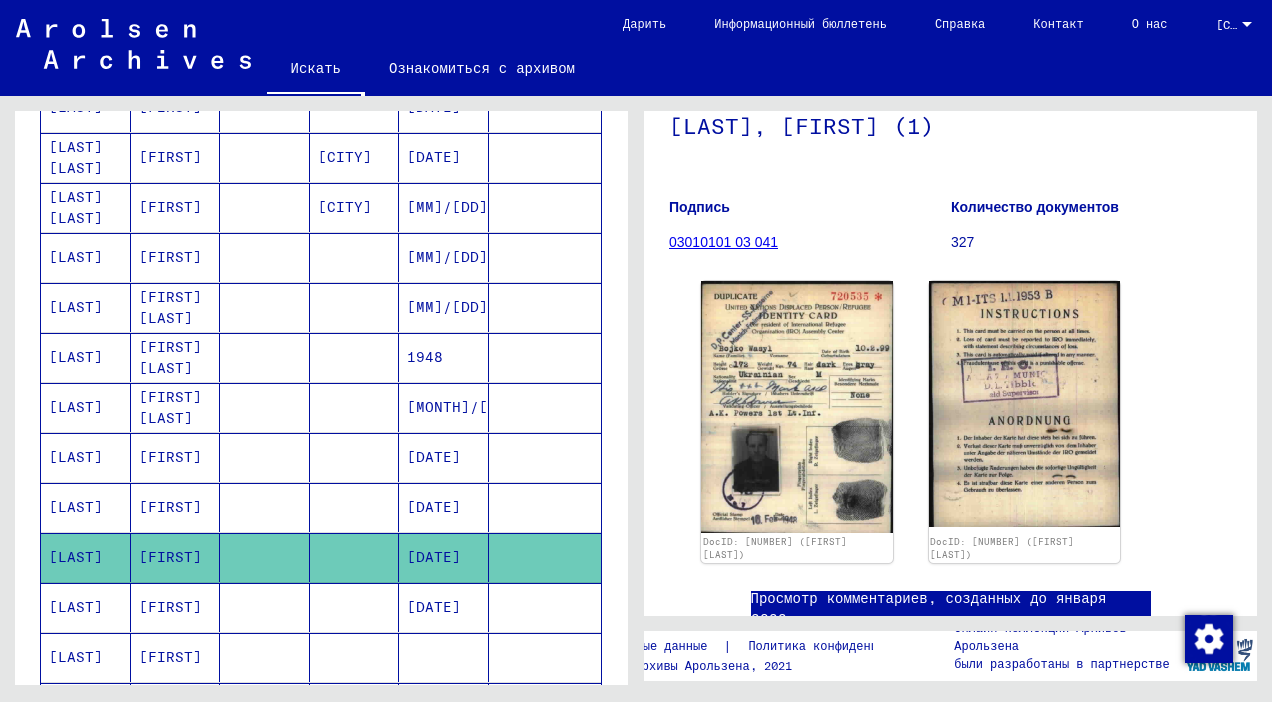 click 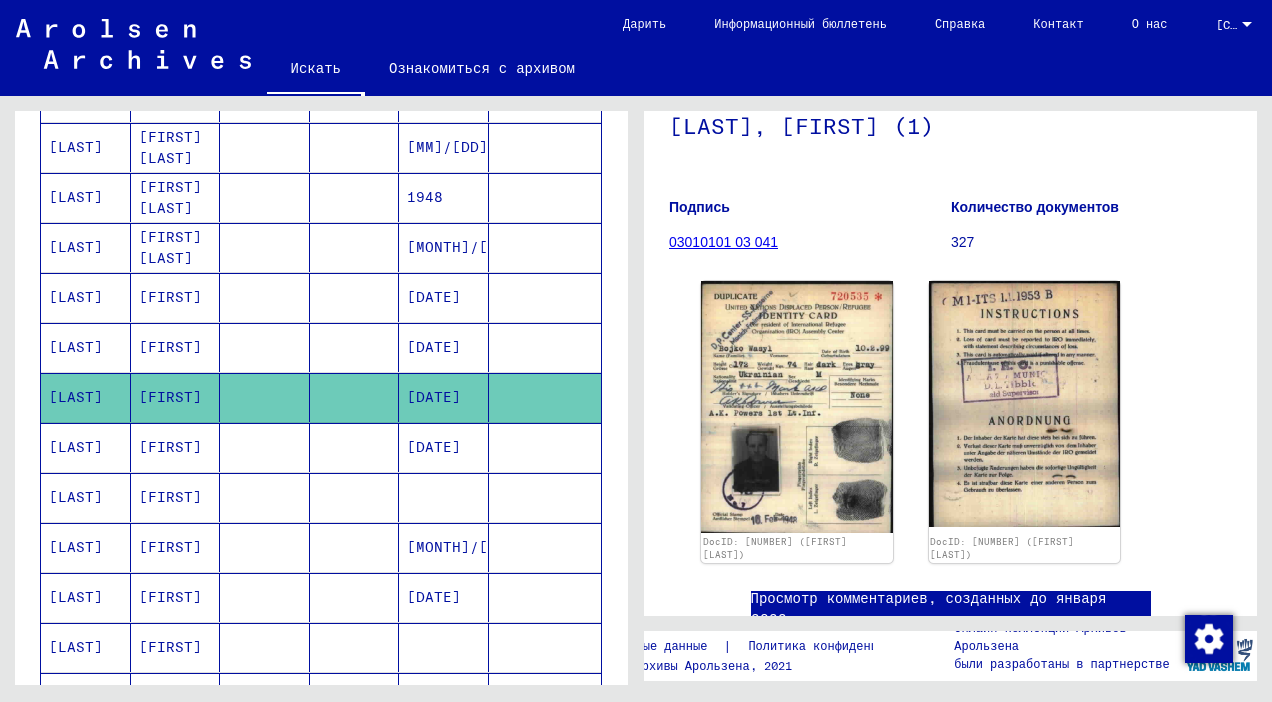 scroll, scrollTop: 572, scrollLeft: 0, axis: vertical 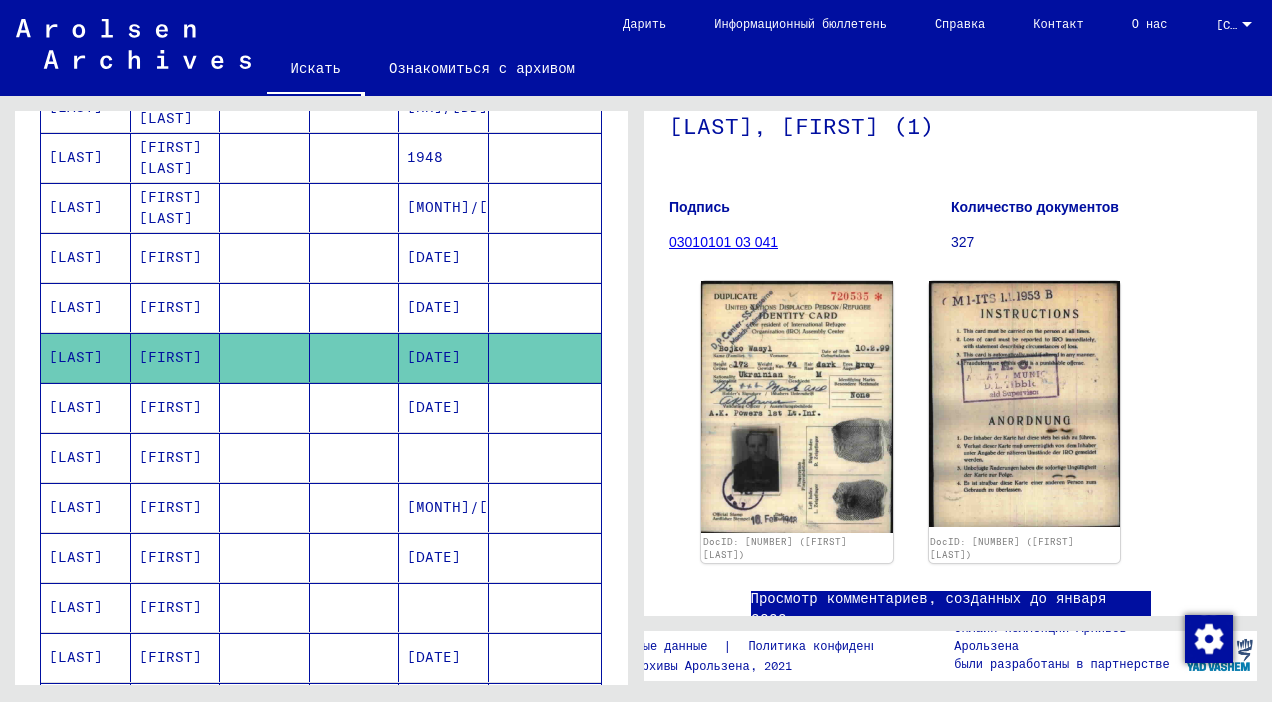 click on "[LAST]" at bounding box center (86, 457) 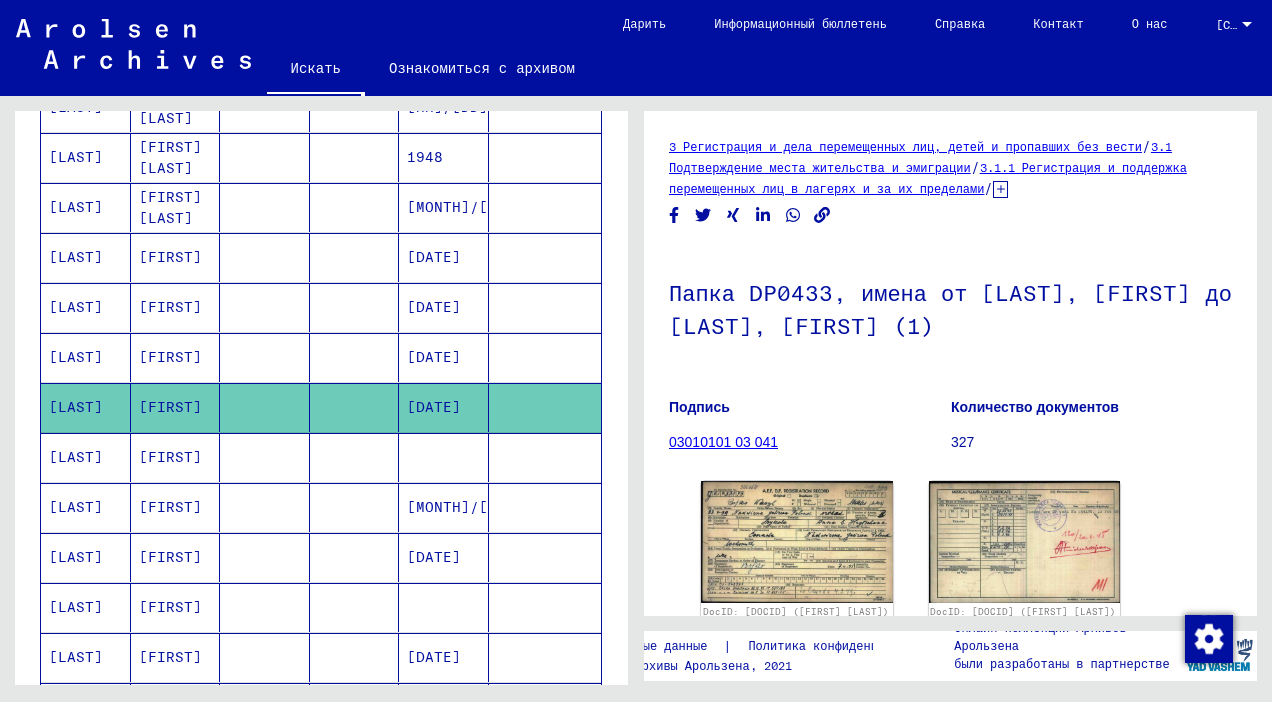 scroll, scrollTop: 0, scrollLeft: 0, axis: both 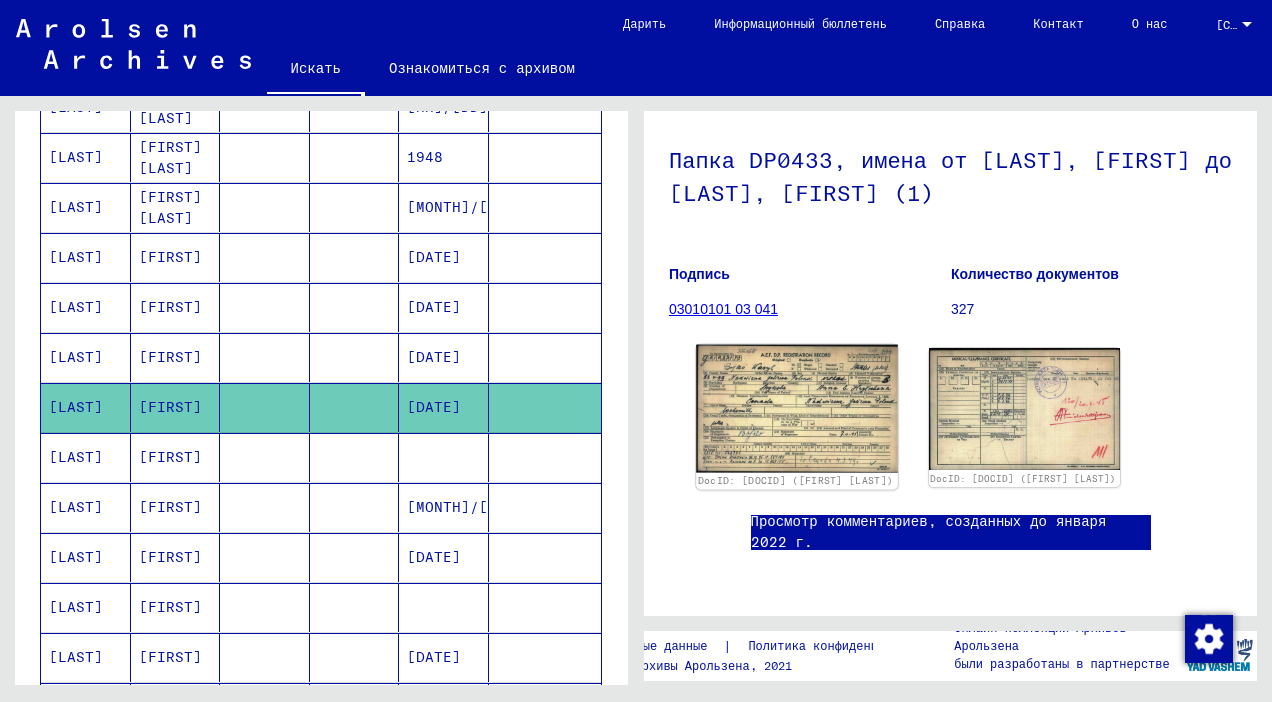 click 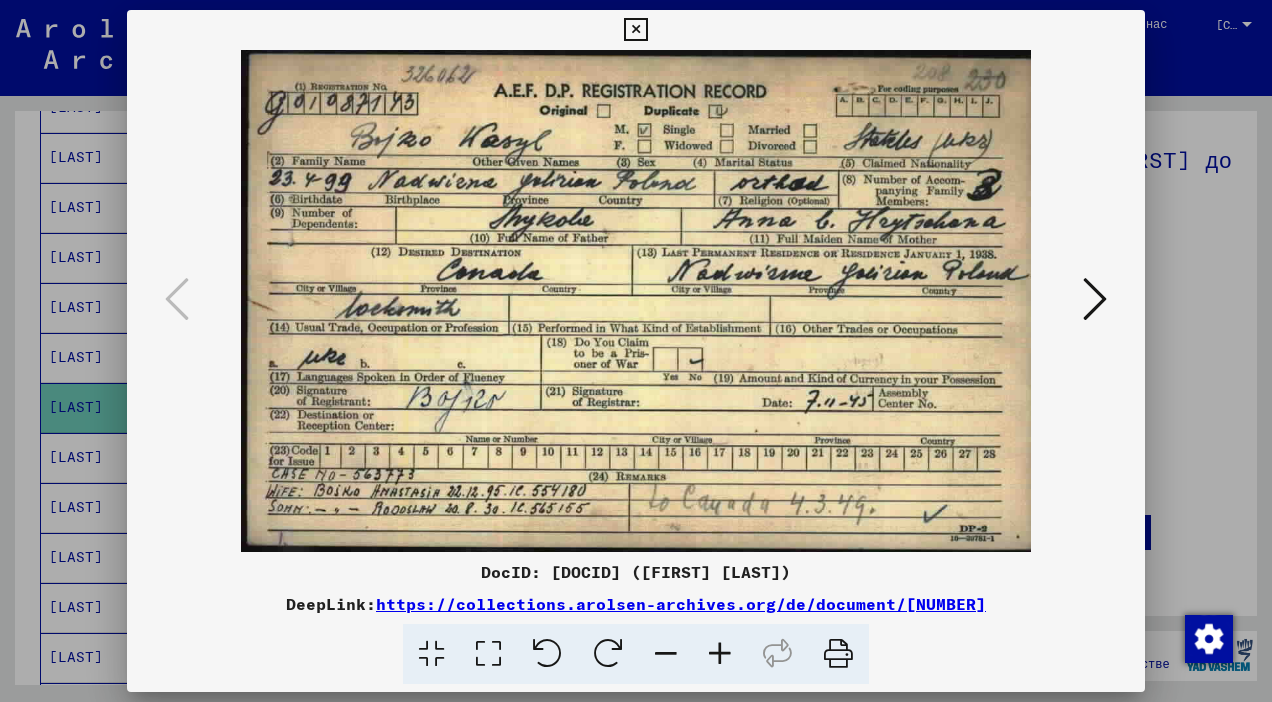 click at bounding box center [636, 351] 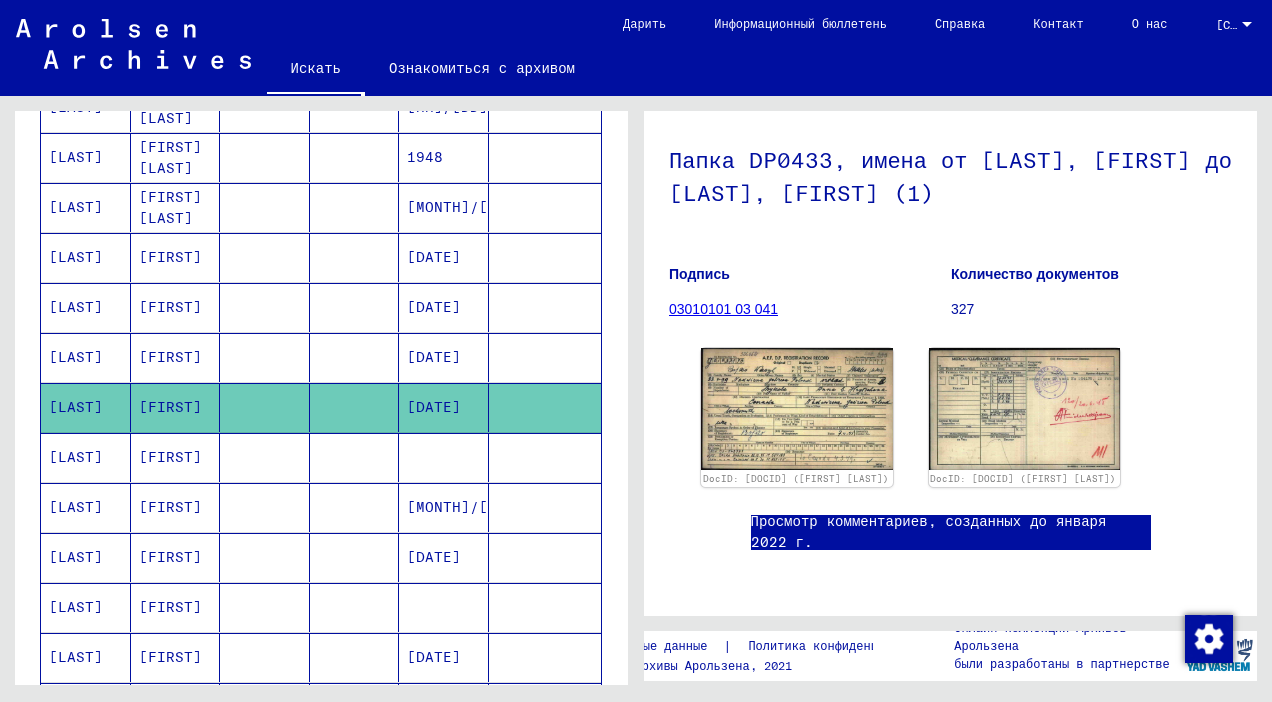 click on "[LAST]" at bounding box center (86, 507) 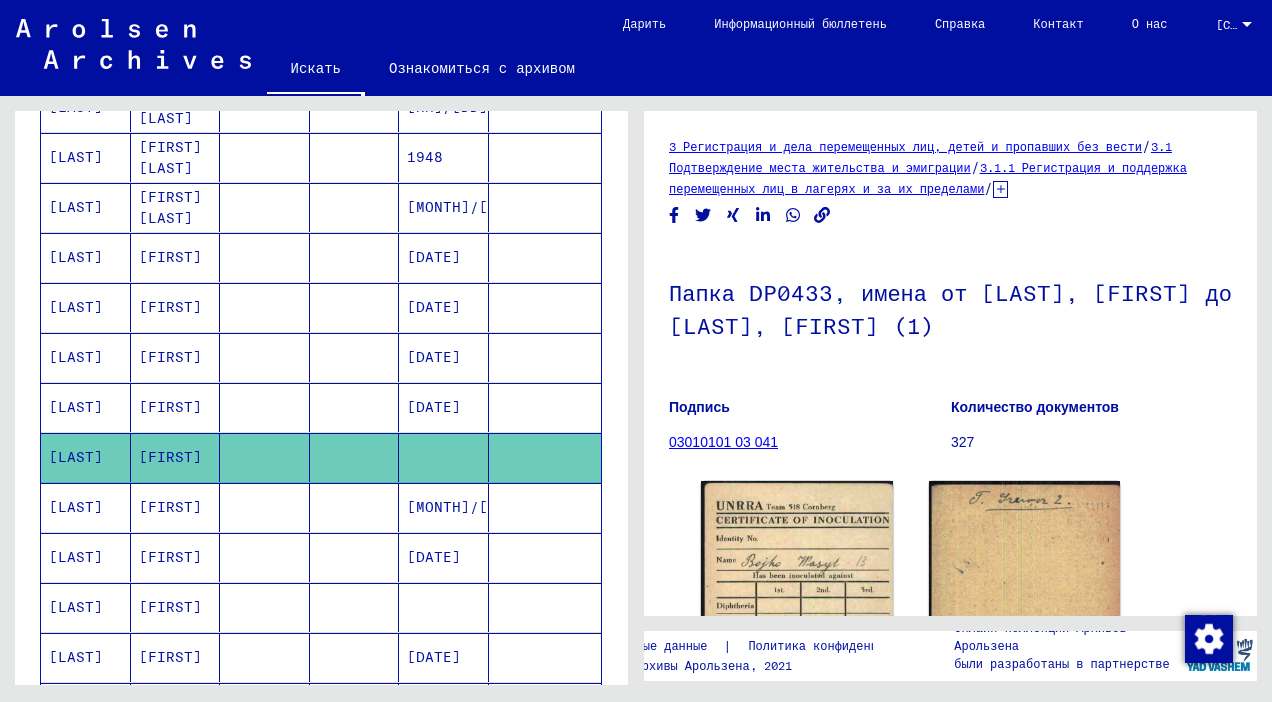 scroll, scrollTop: 200, scrollLeft: 0, axis: vertical 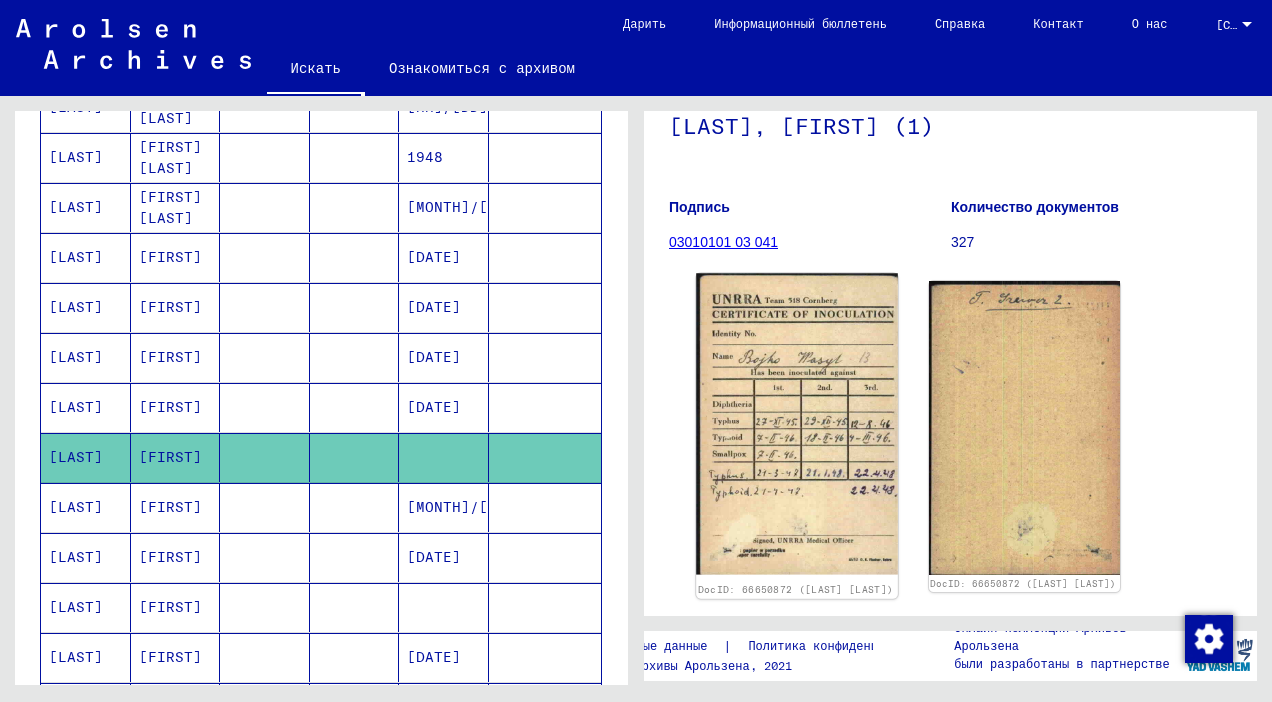 click 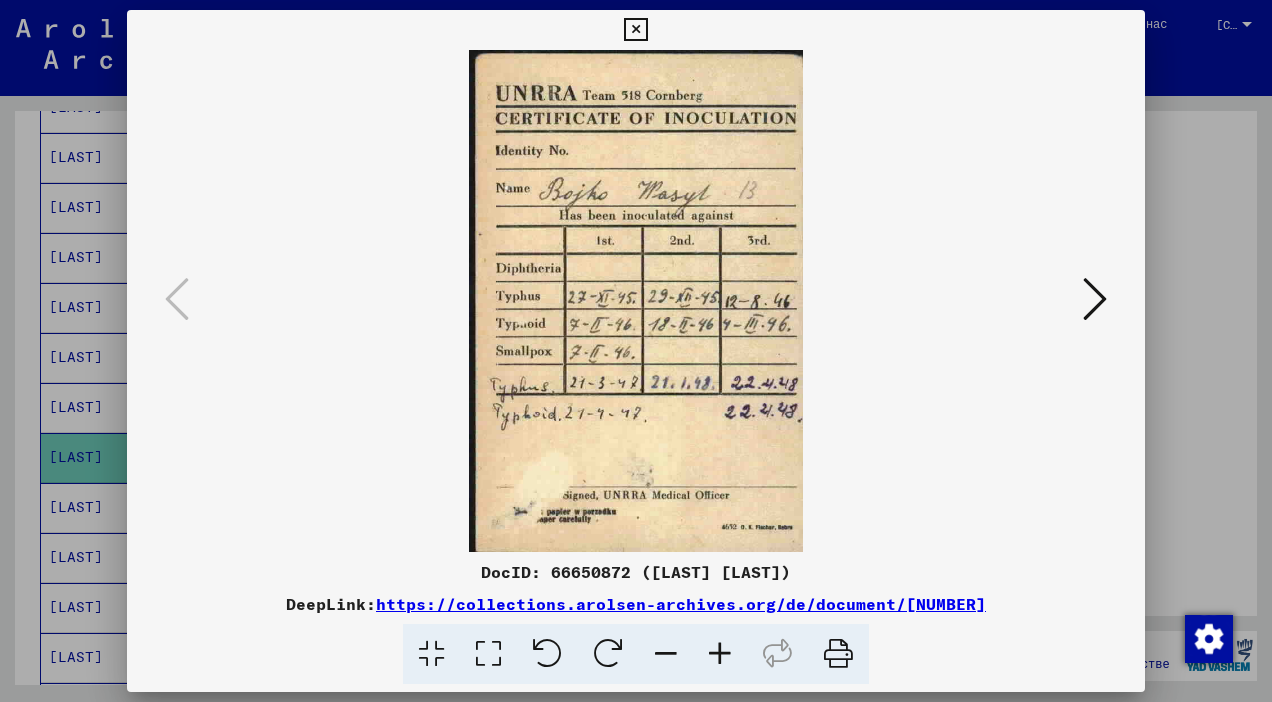 click at bounding box center (1095, 299) 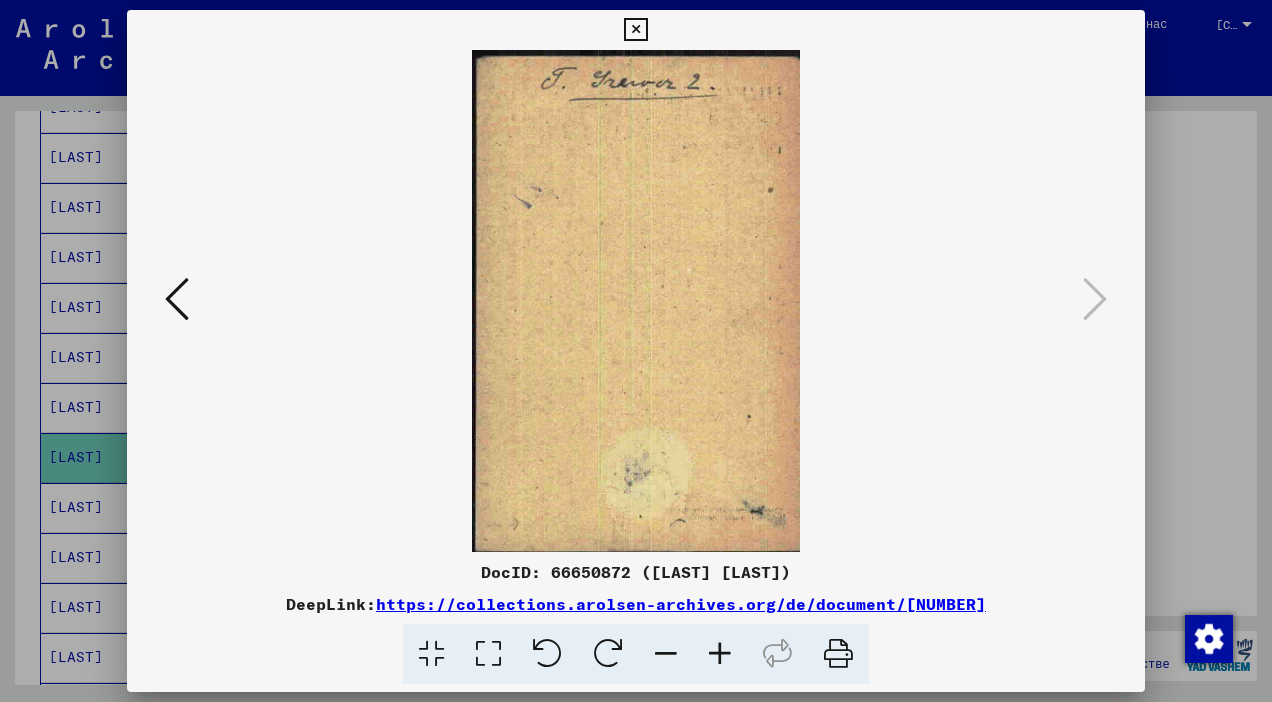 click at bounding box center (636, 351) 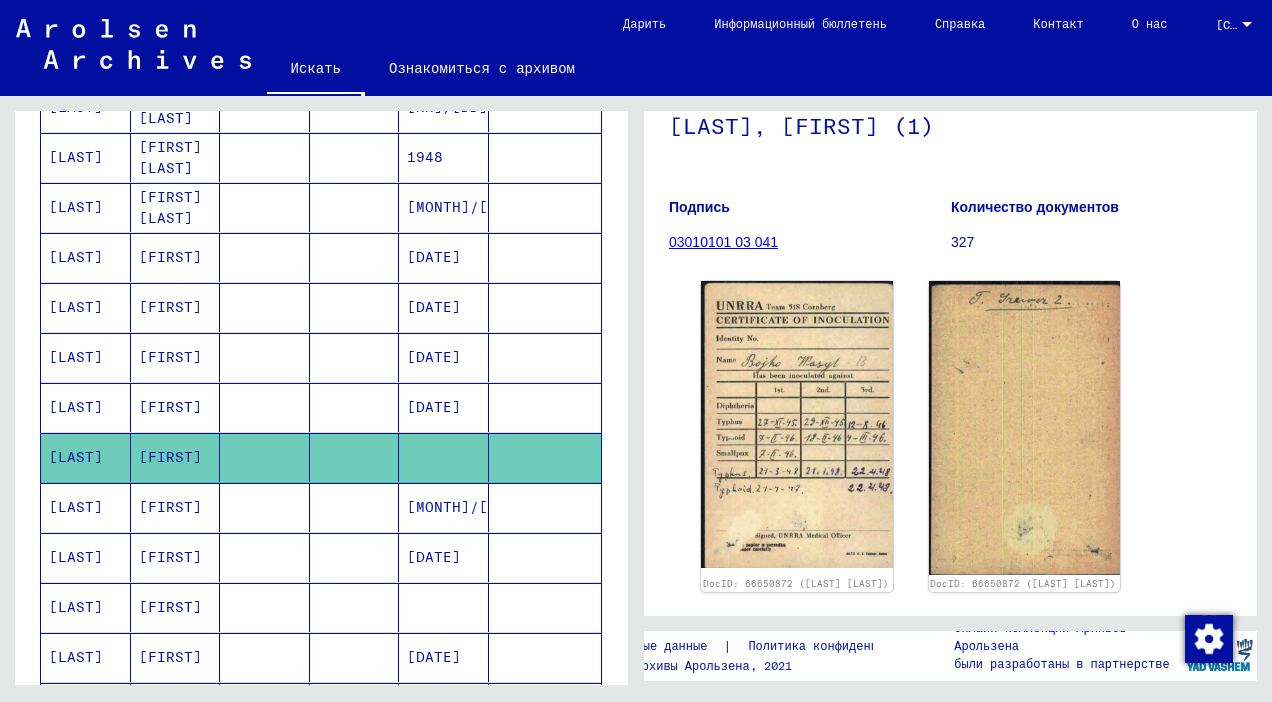click on "[LAST]" at bounding box center [86, 557] 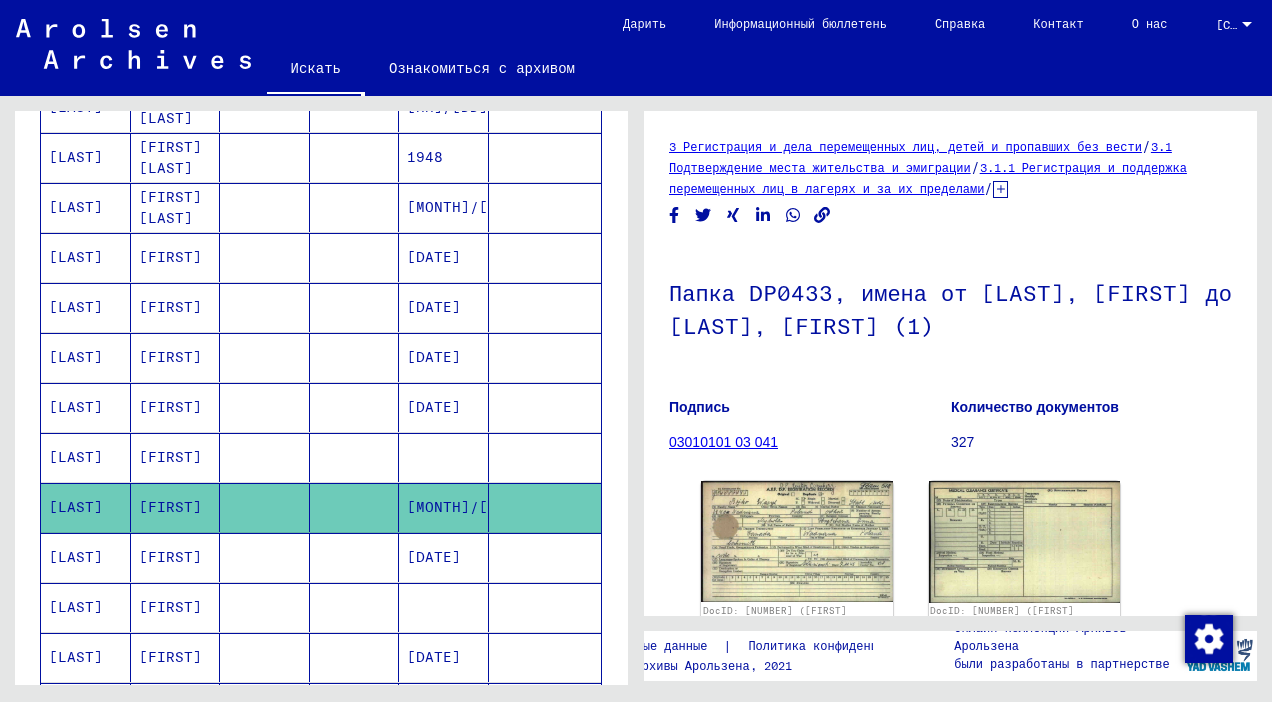 scroll, scrollTop: 0, scrollLeft: 0, axis: both 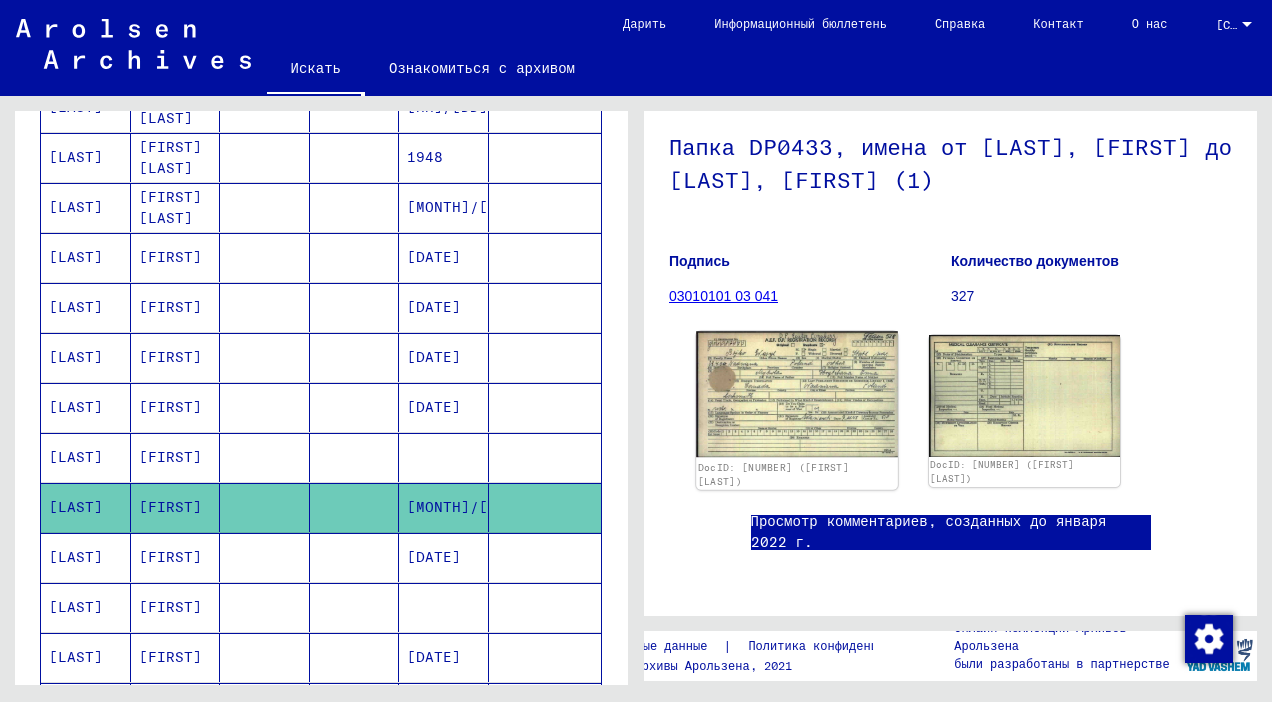 click 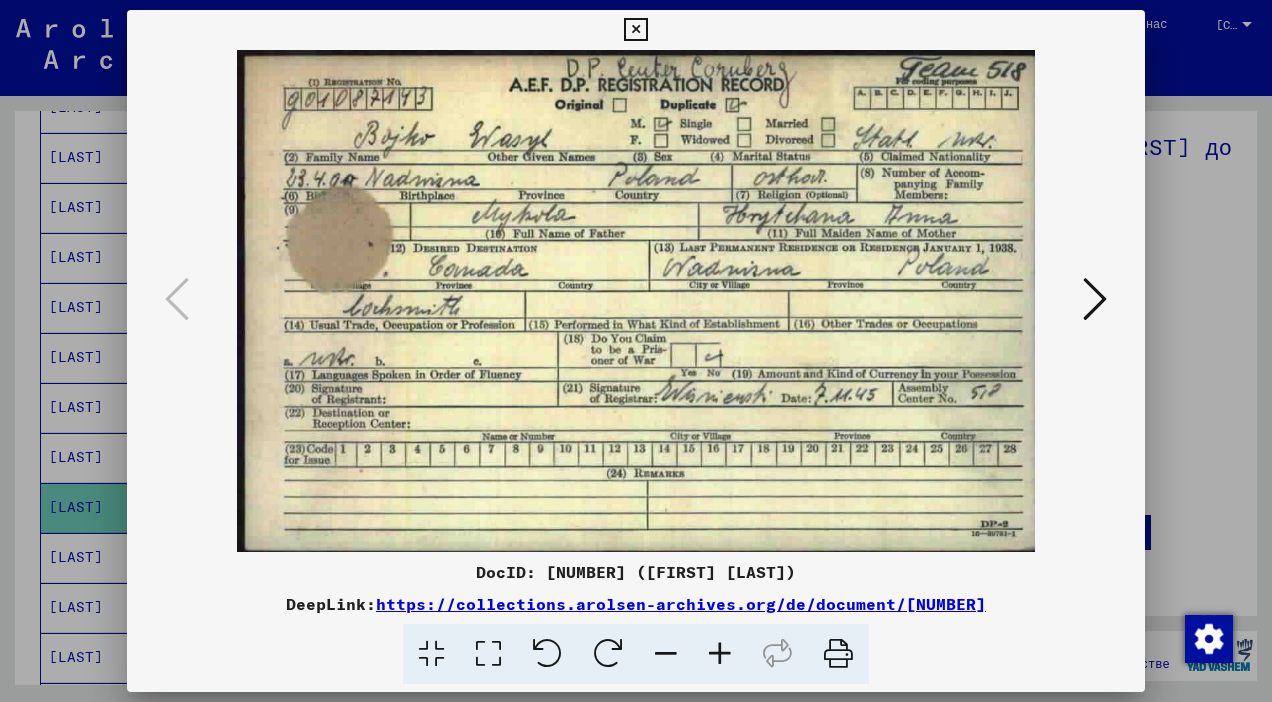click at bounding box center (636, 351) 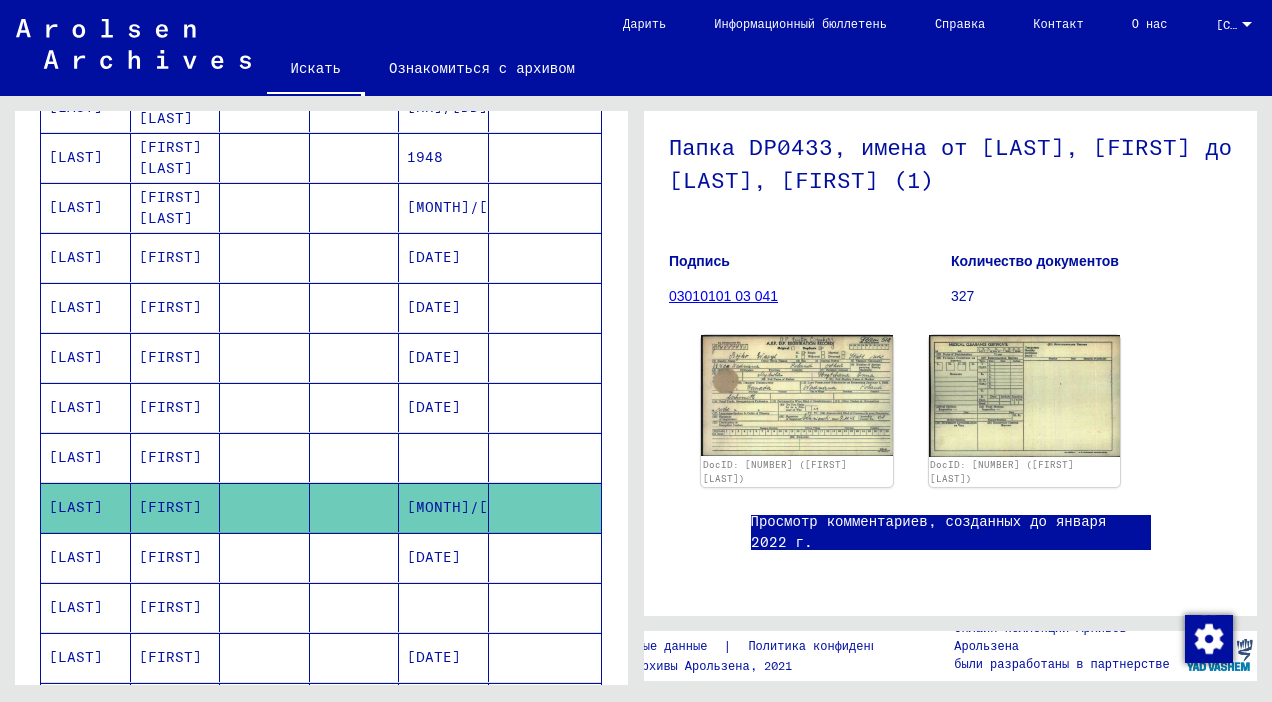 click on "[LAST]" at bounding box center (86, 607) 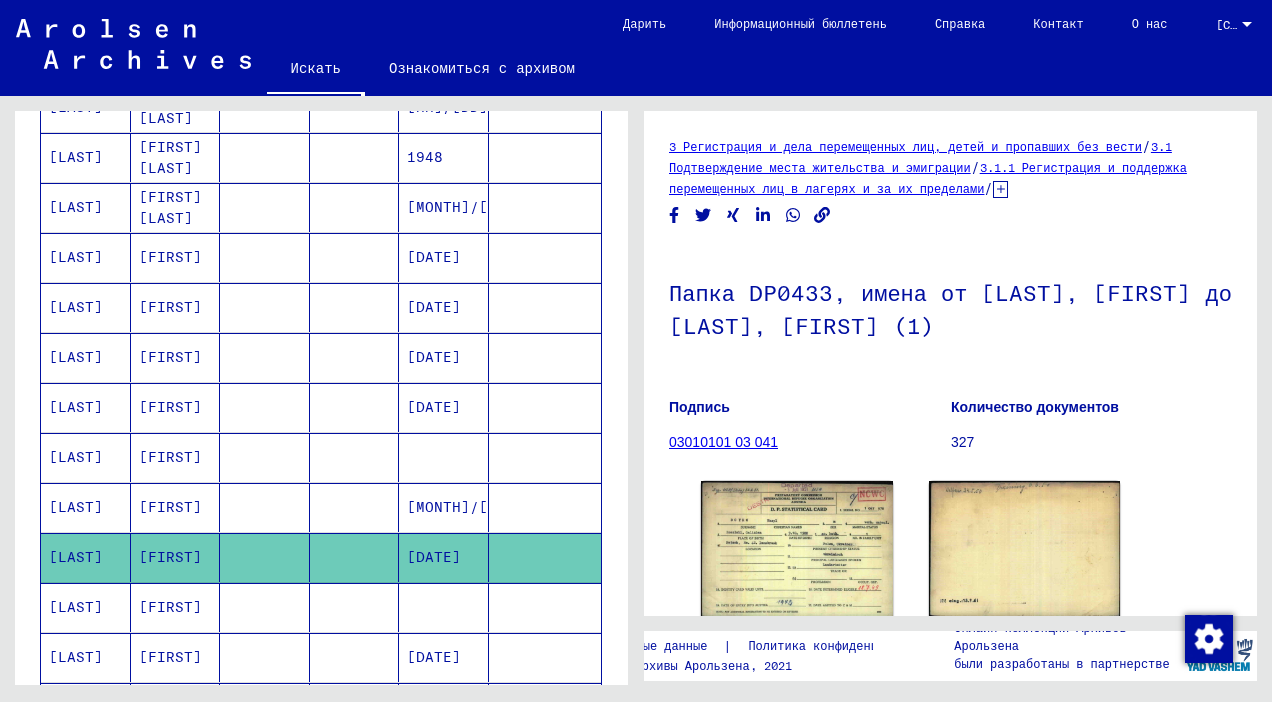 scroll, scrollTop: 0, scrollLeft: 0, axis: both 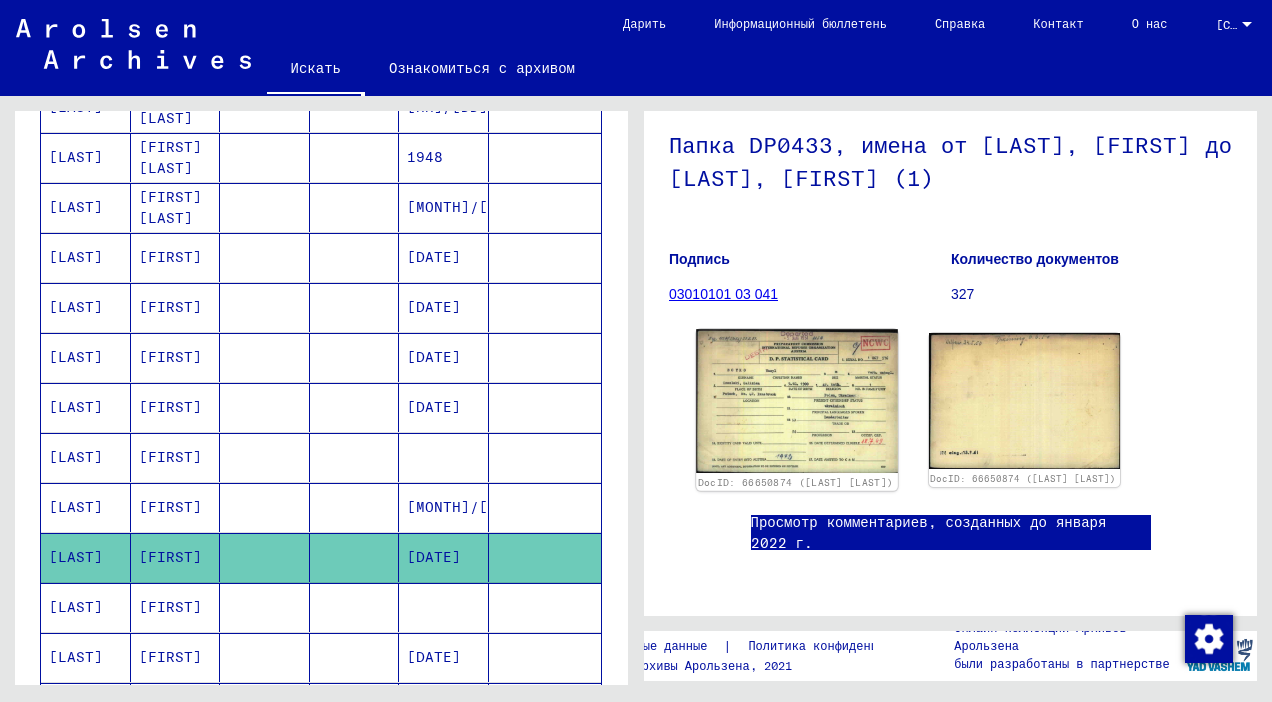 click 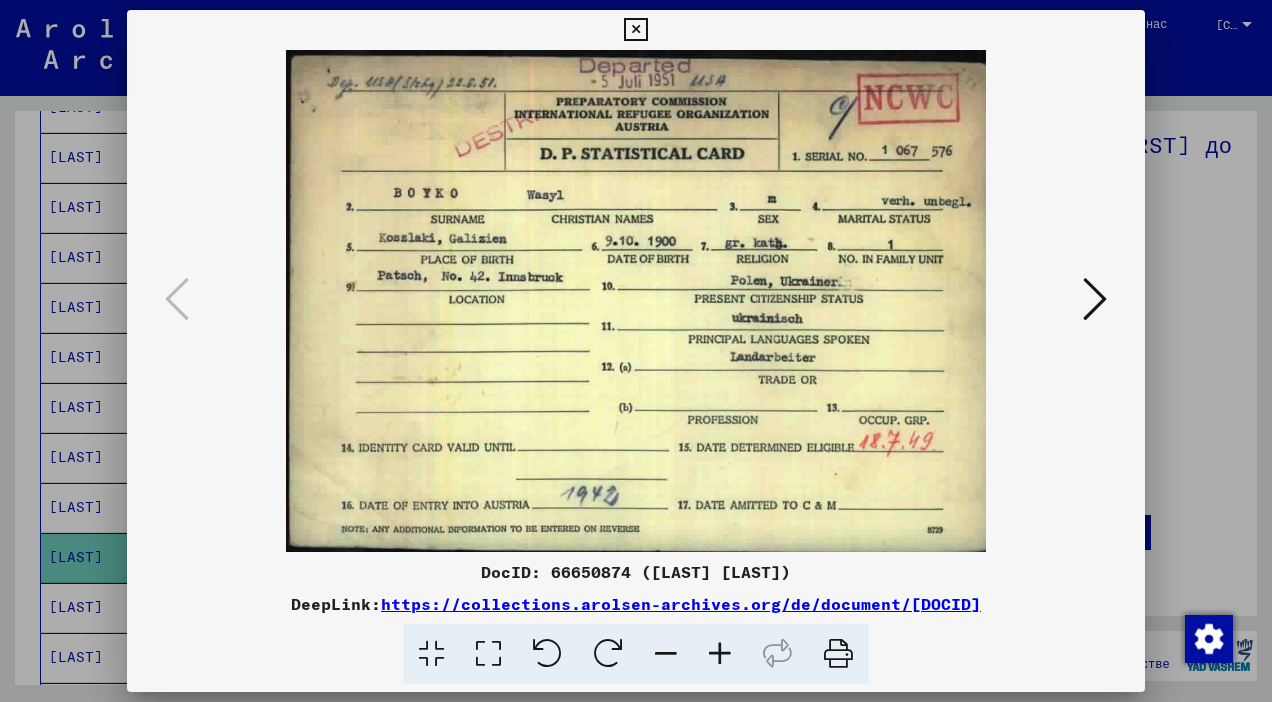 click at bounding box center (1095, 299) 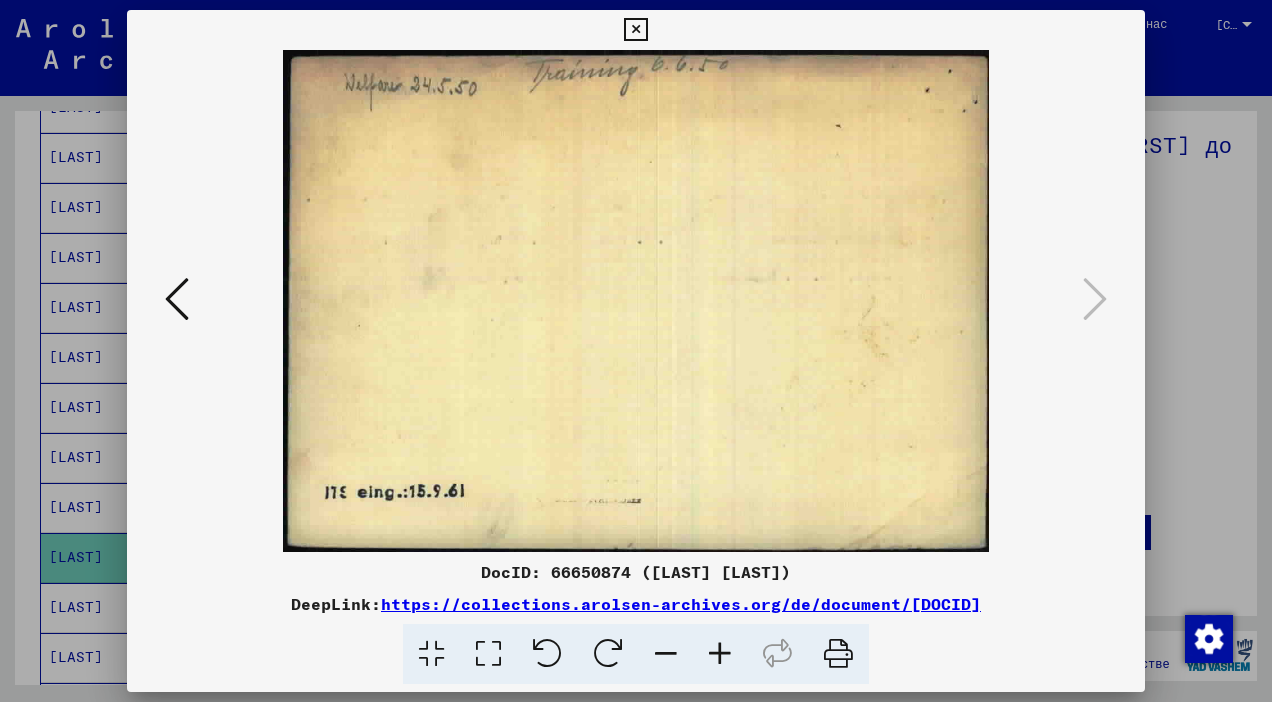 click at bounding box center [636, 351] 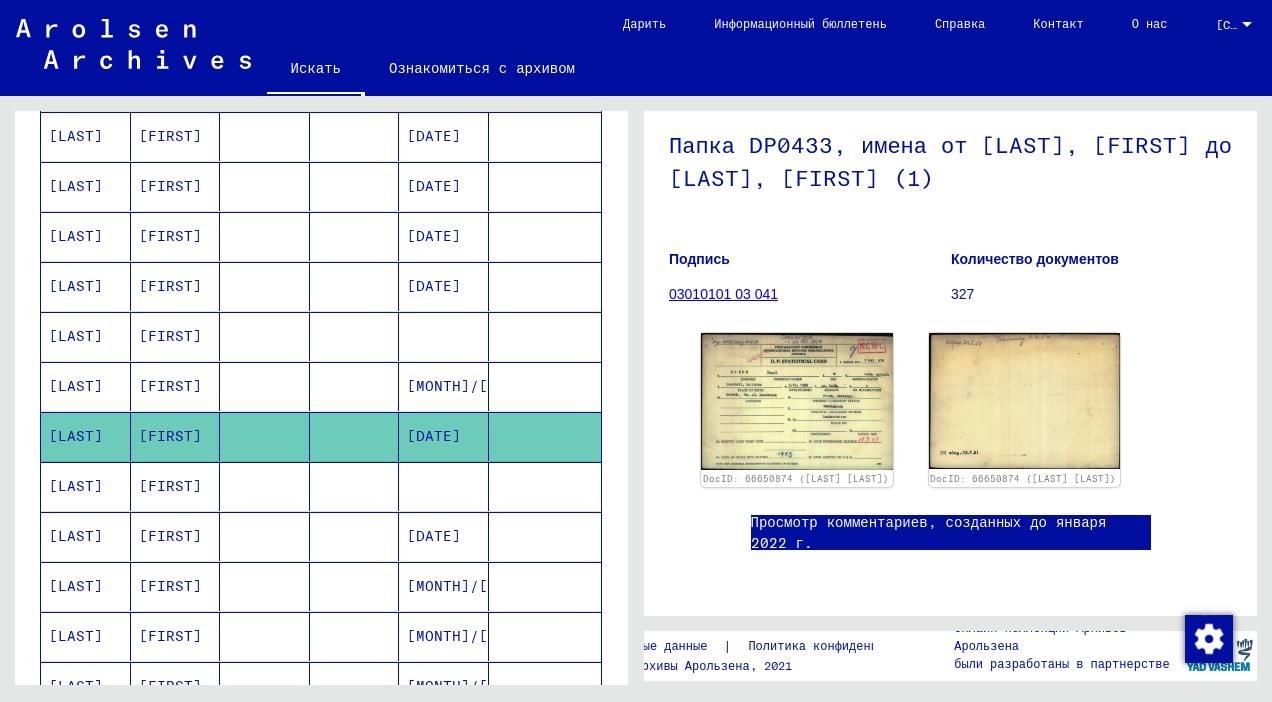 scroll, scrollTop: 772, scrollLeft: 0, axis: vertical 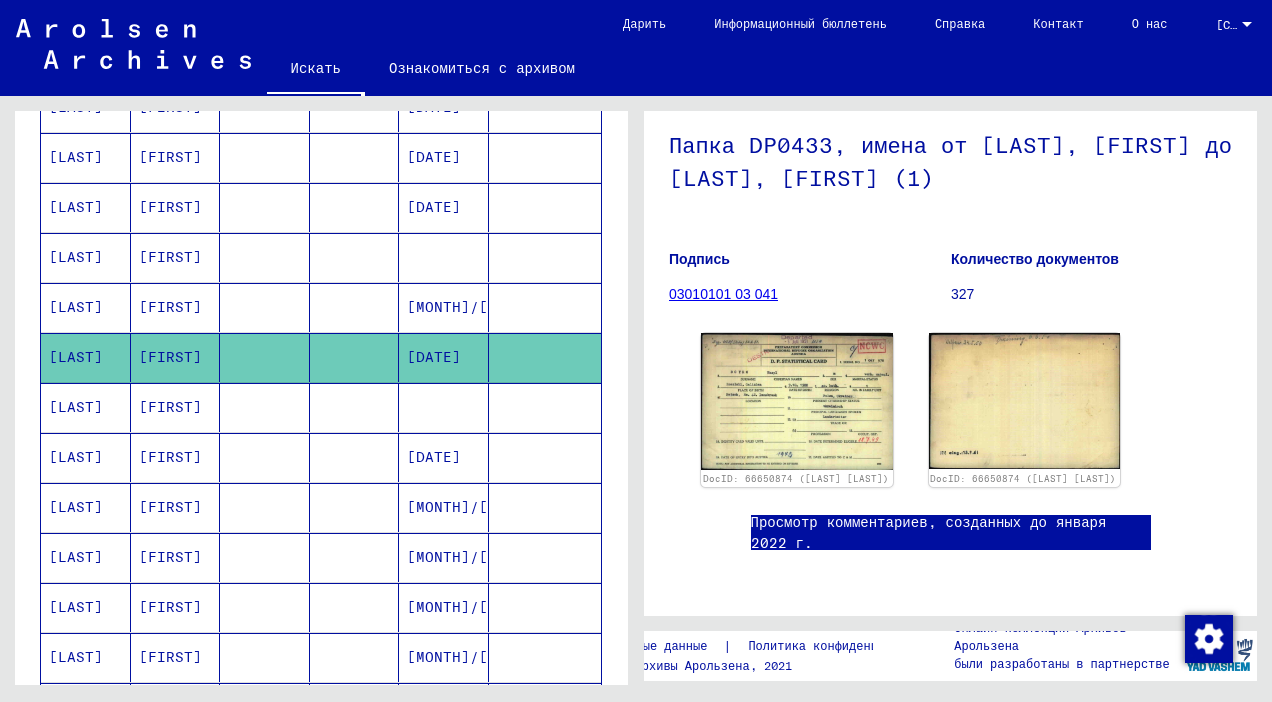 click on "[LAST]" at bounding box center (86, 457) 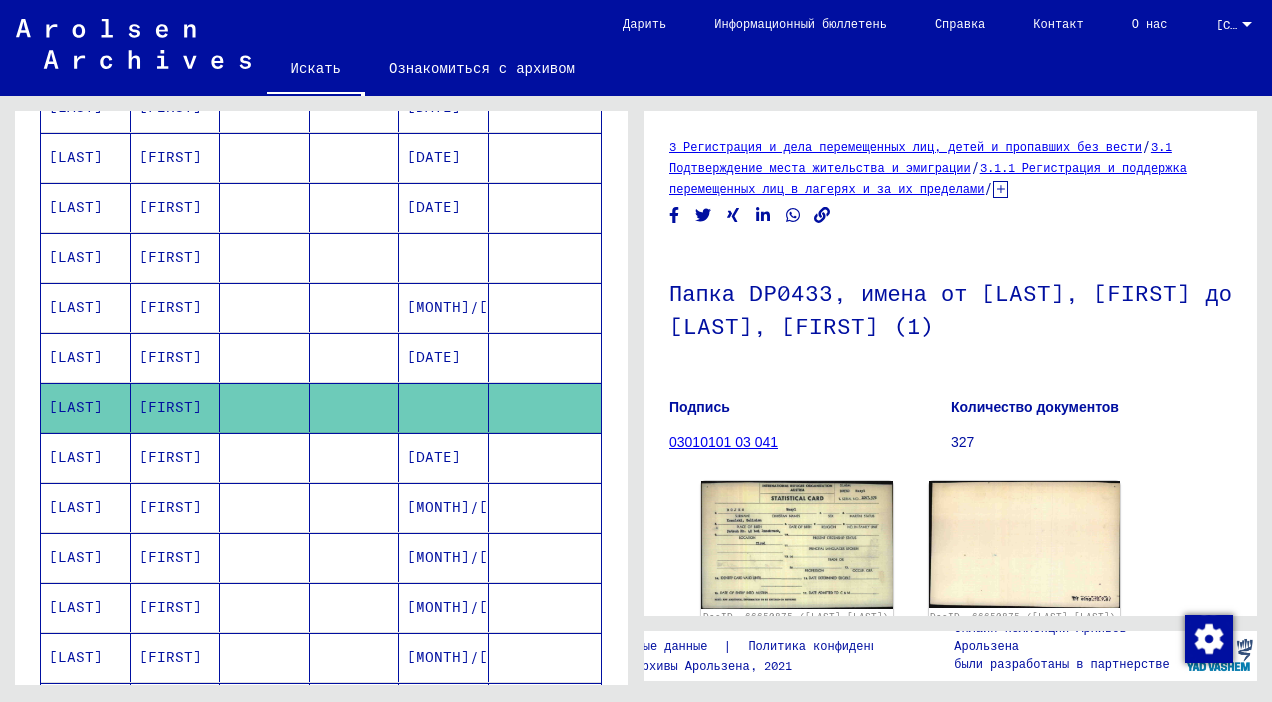scroll, scrollTop: 0, scrollLeft: 0, axis: both 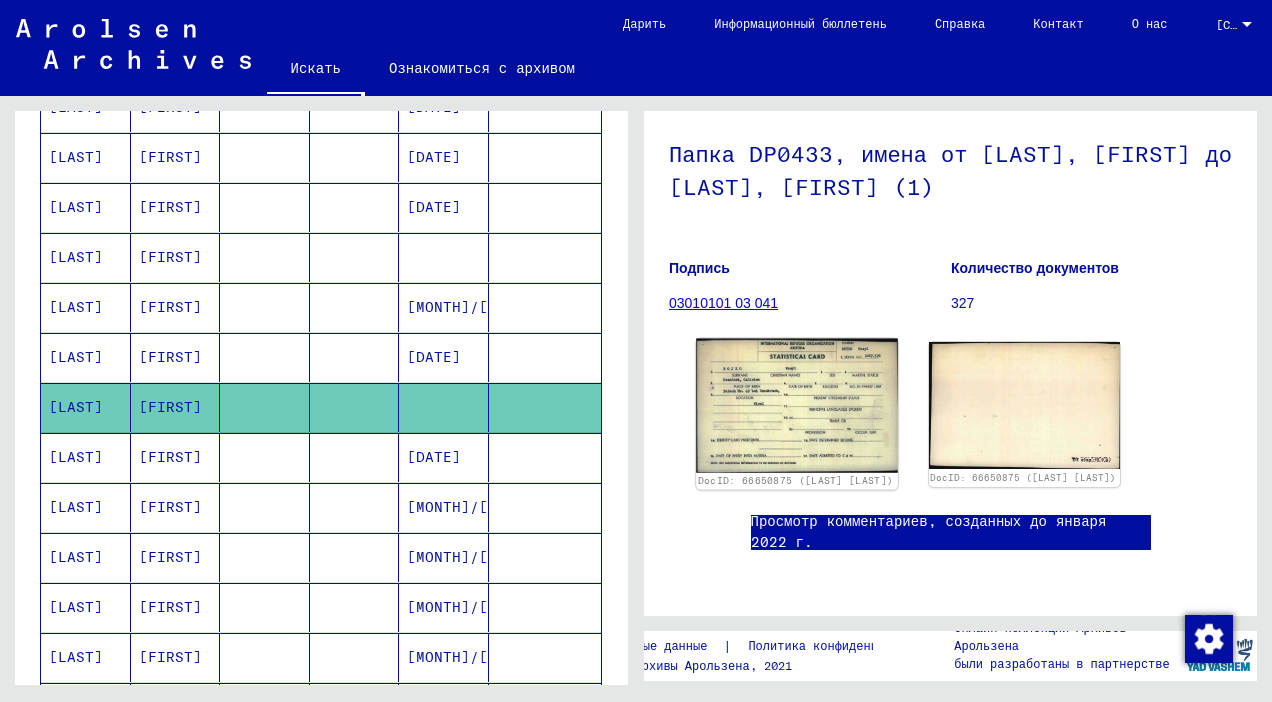 click 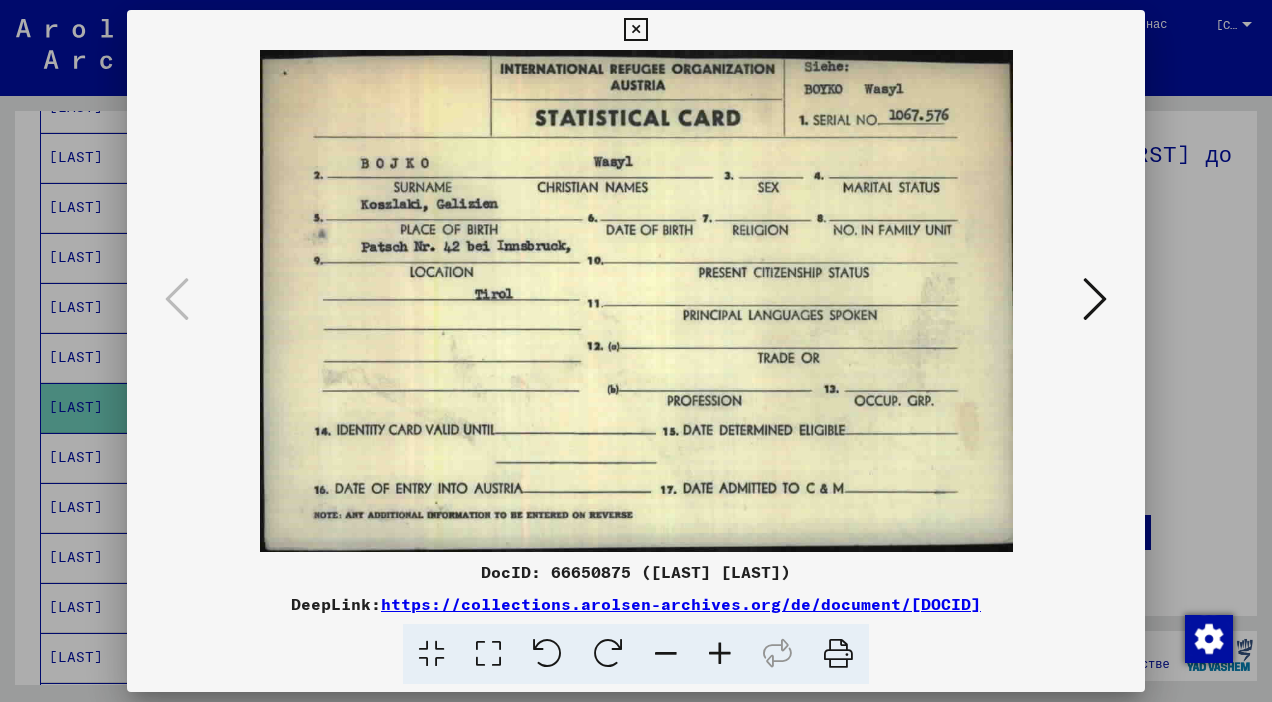 click at bounding box center (636, 351) 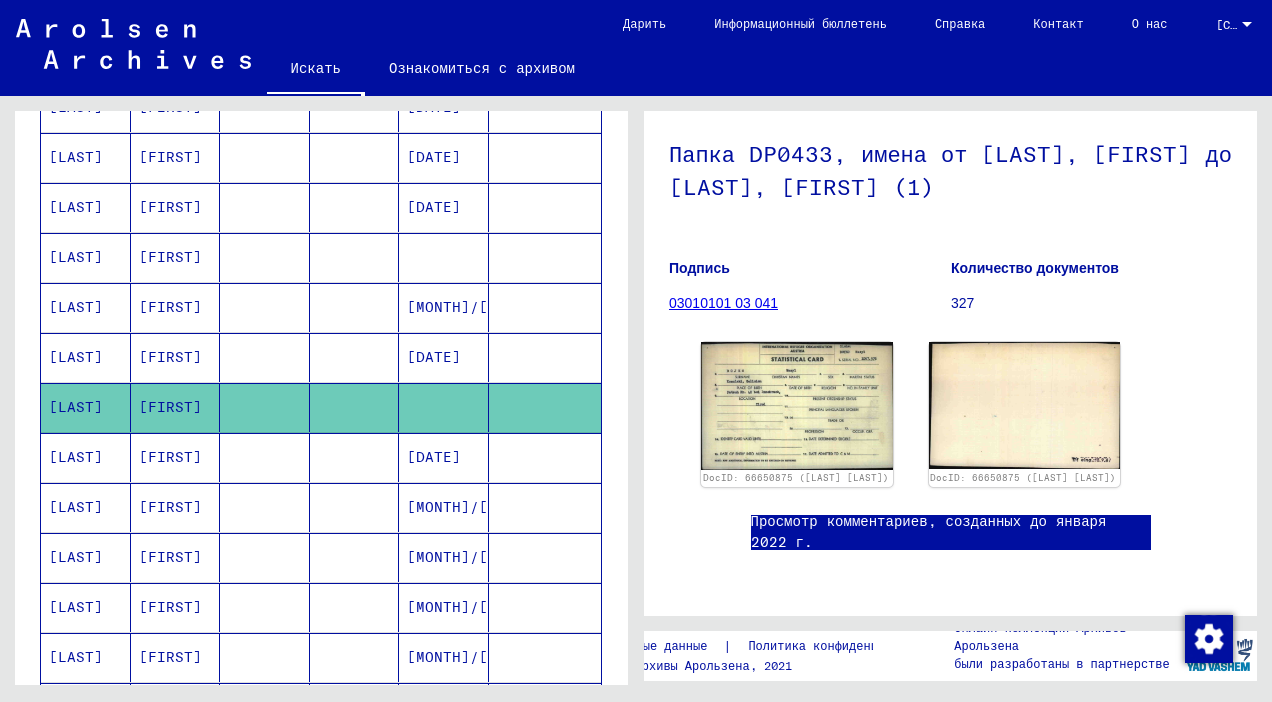 click on "[LAST]" at bounding box center [86, 507] 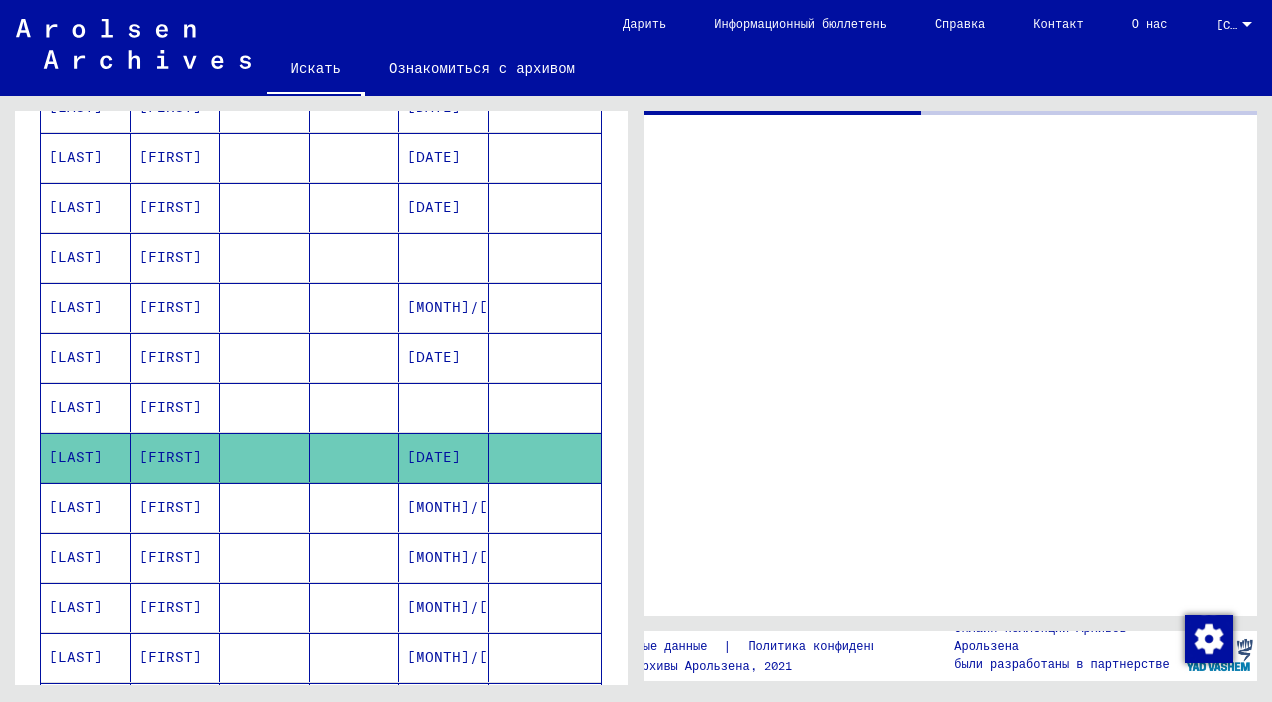 scroll, scrollTop: 0, scrollLeft: 0, axis: both 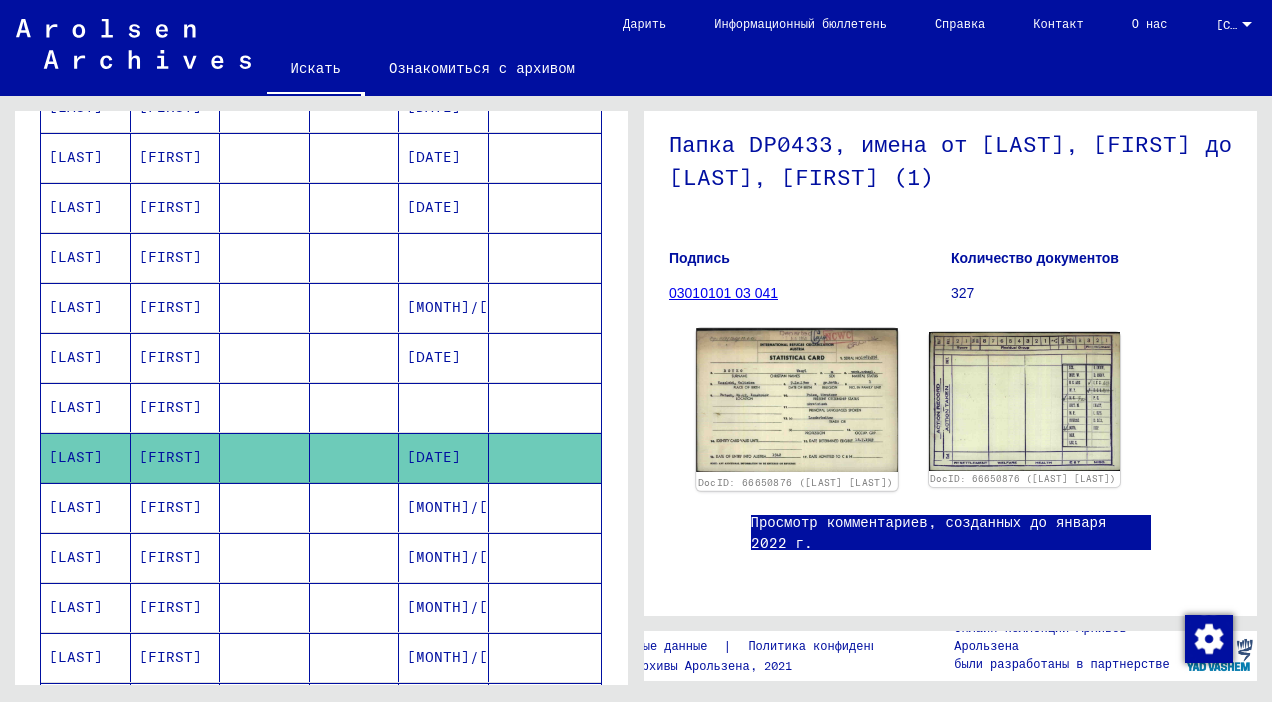 click 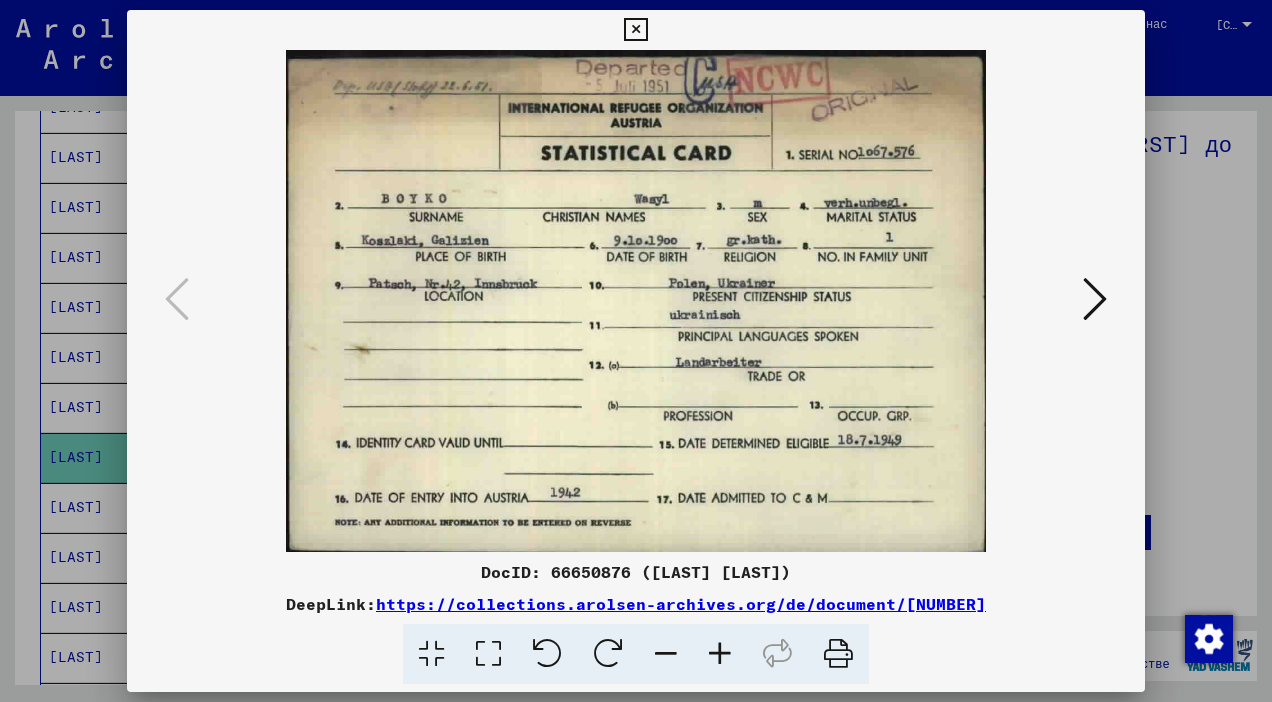 click at bounding box center (636, 351) 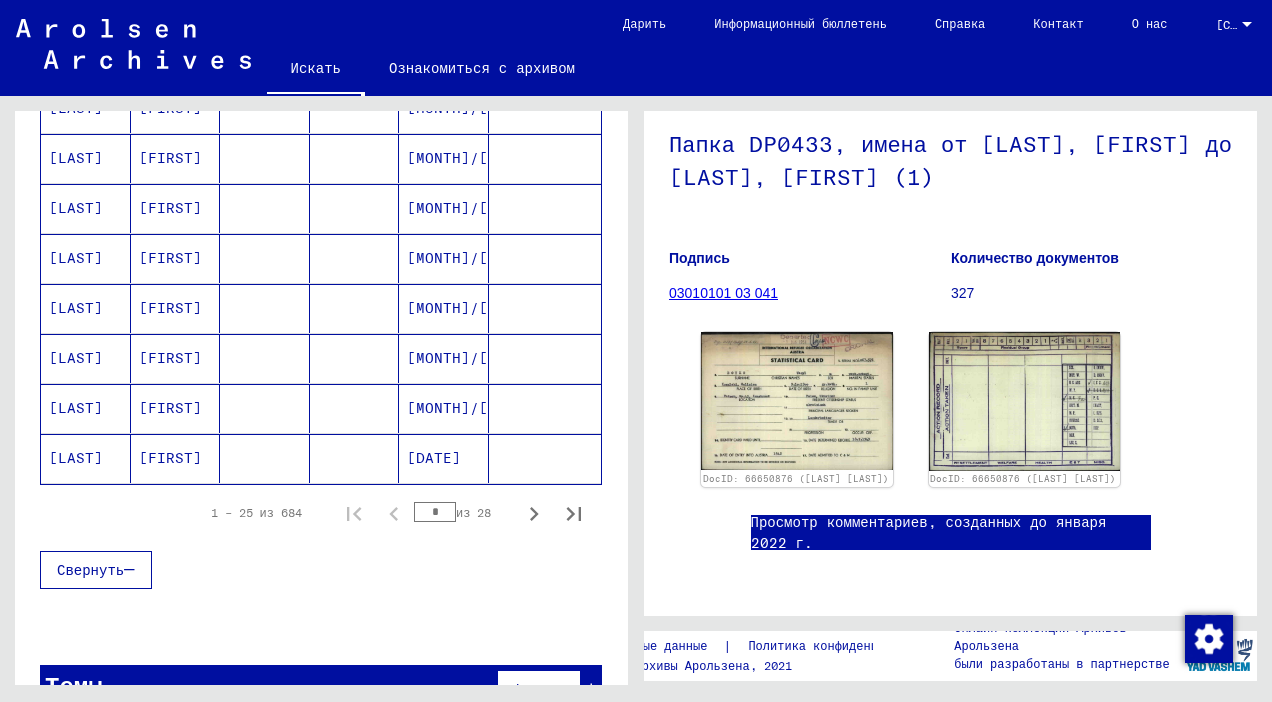 scroll, scrollTop: 1172, scrollLeft: 0, axis: vertical 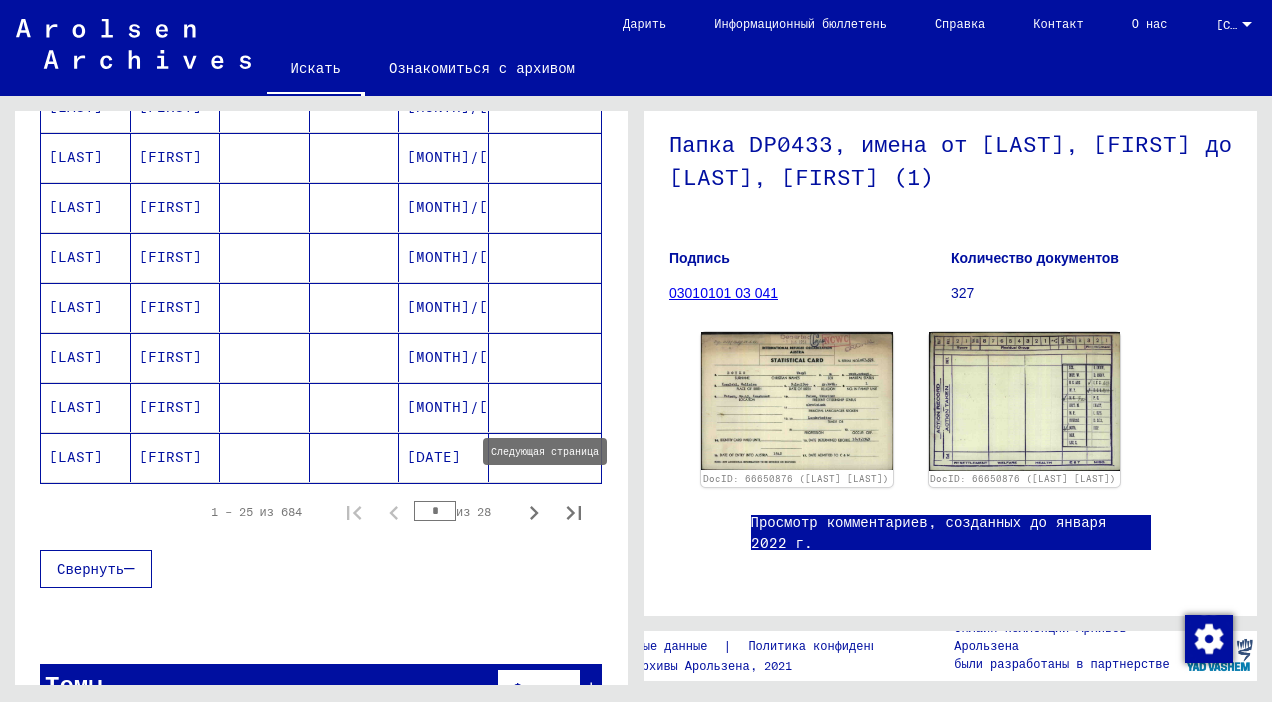 click 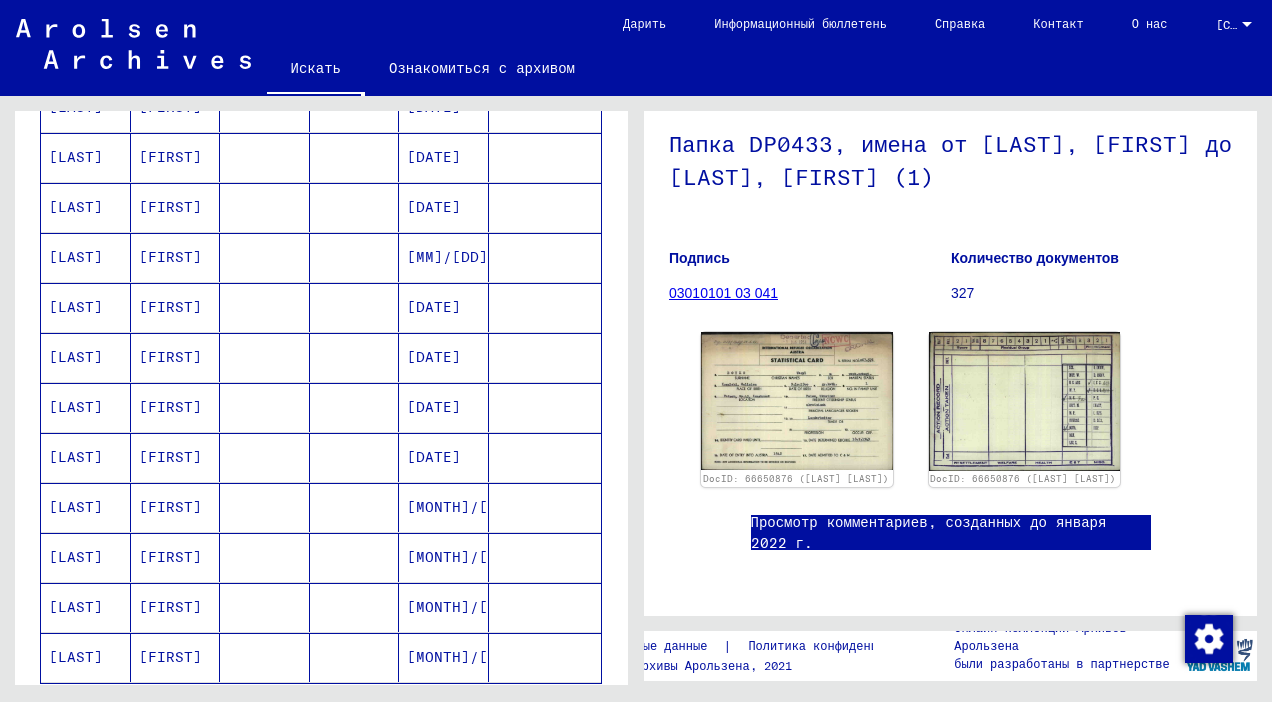 scroll, scrollTop: 1208, scrollLeft: 0, axis: vertical 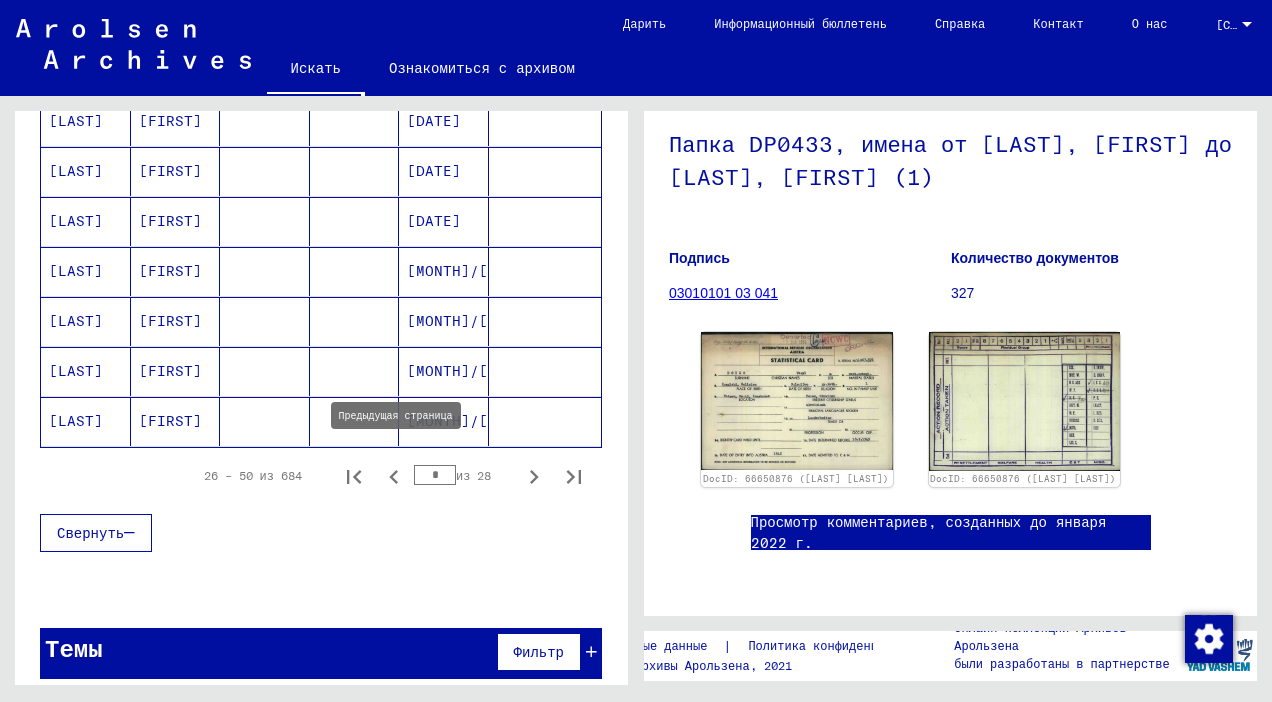click 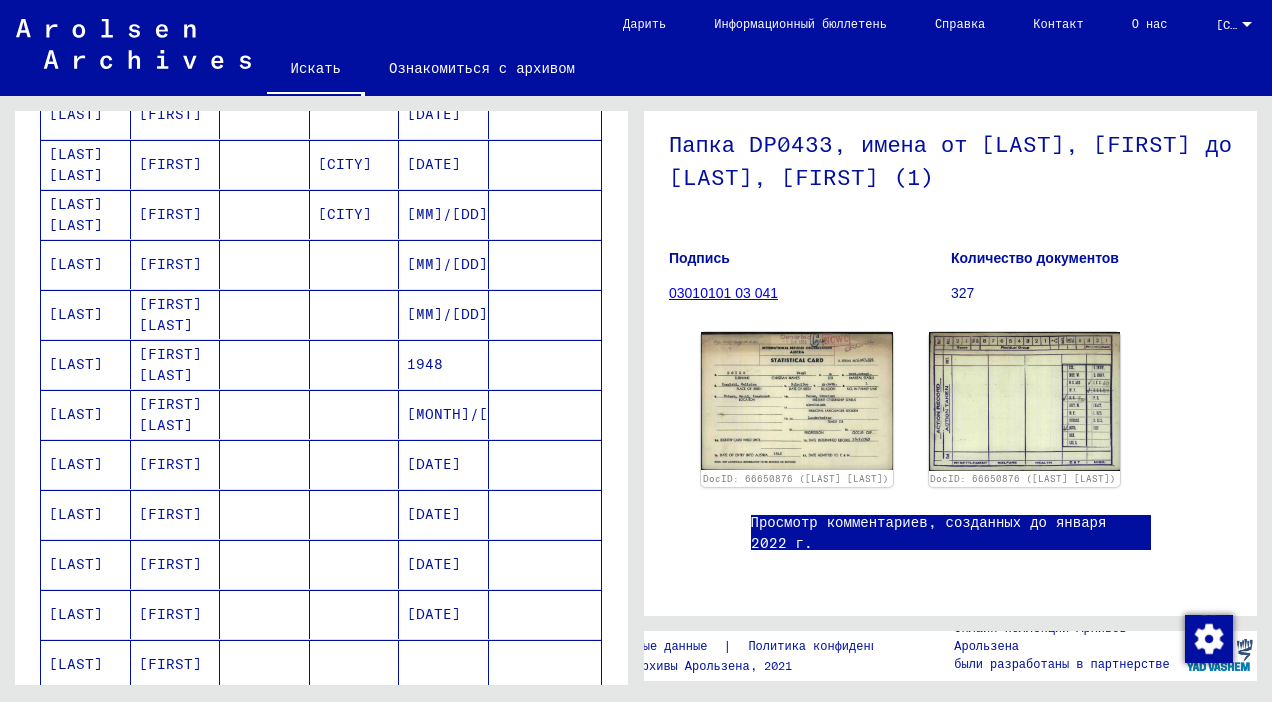scroll, scrollTop: 408, scrollLeft: 0, axis: vertical 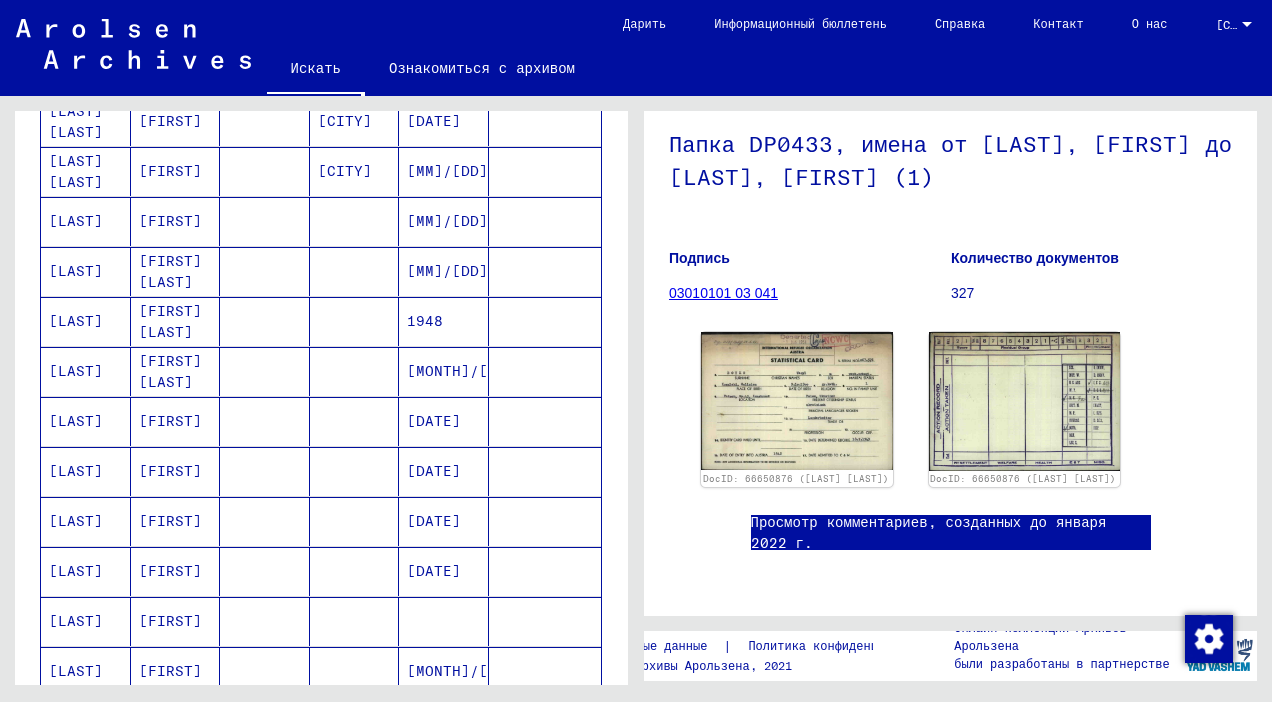 click on "[LAST]" at bounding box center [86, 621] 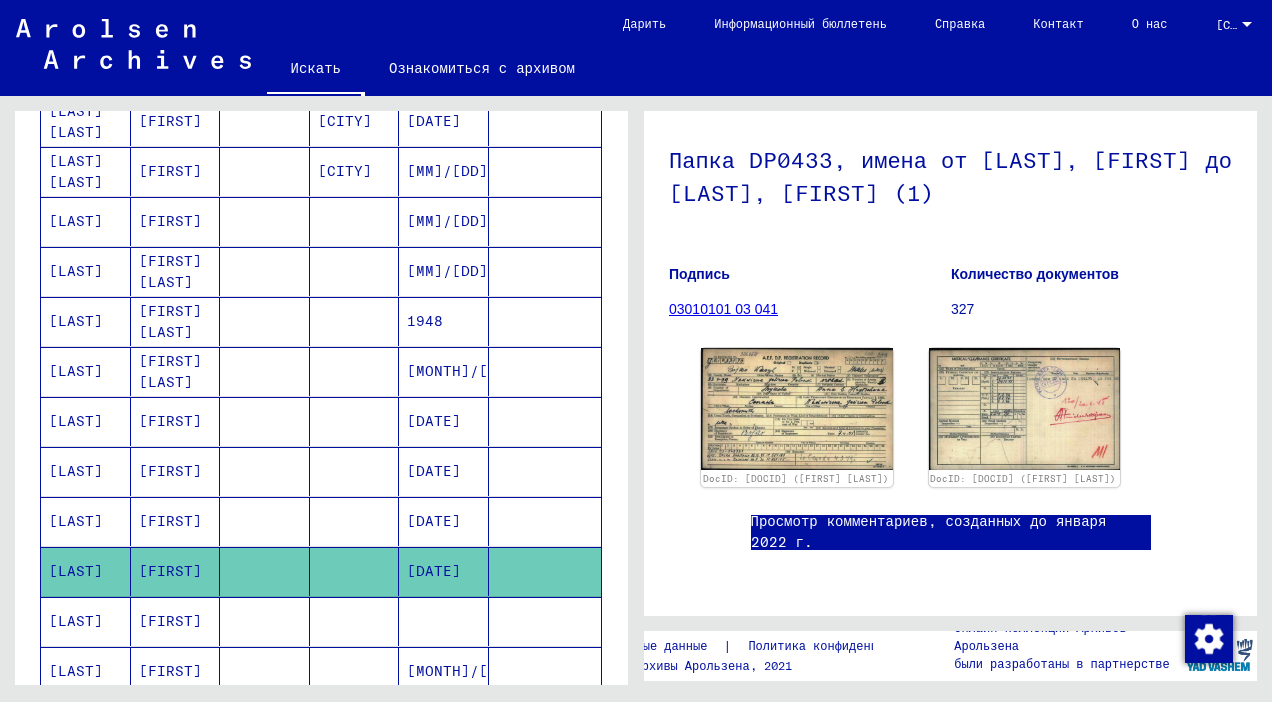 scroll, scrollTop: 200, scrollLeft: 0, axis: vertical 